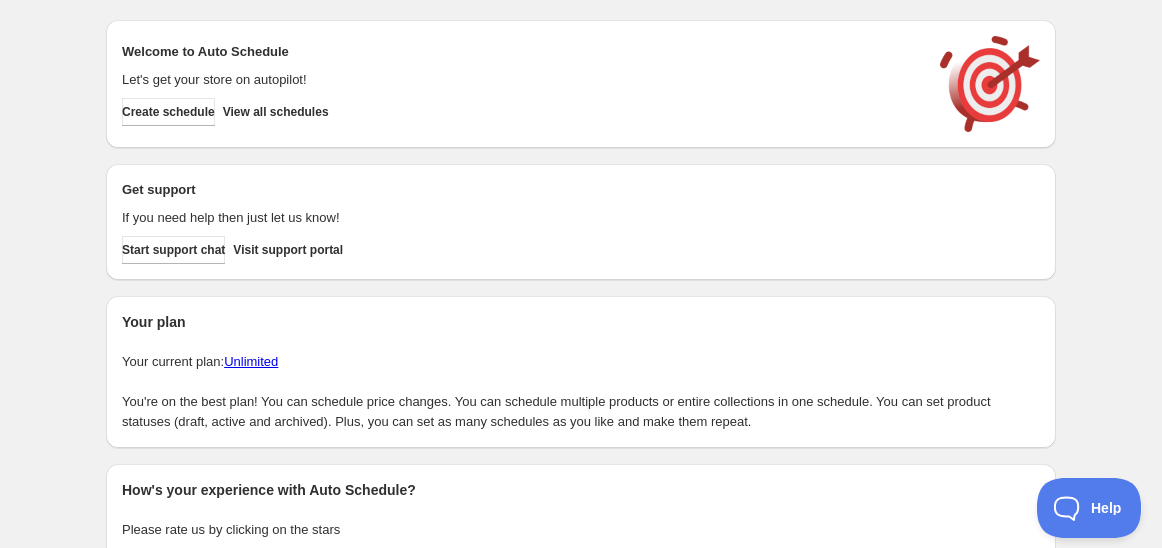 scroll, scrollTop: 0, scrollLeft: 0, axis: both 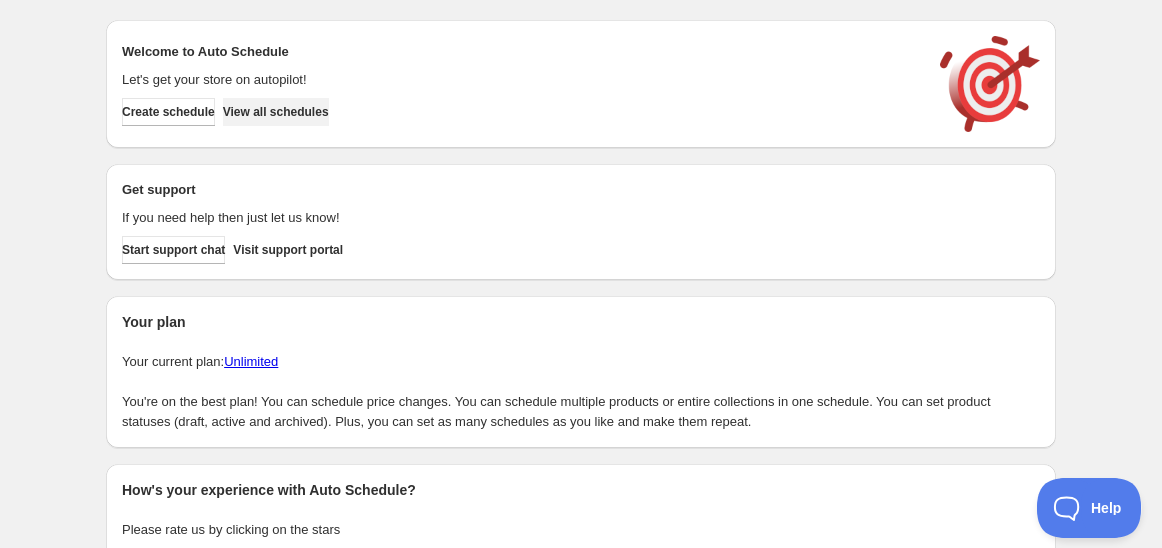 click on "View all schedules" at bounding box center (276, 112) 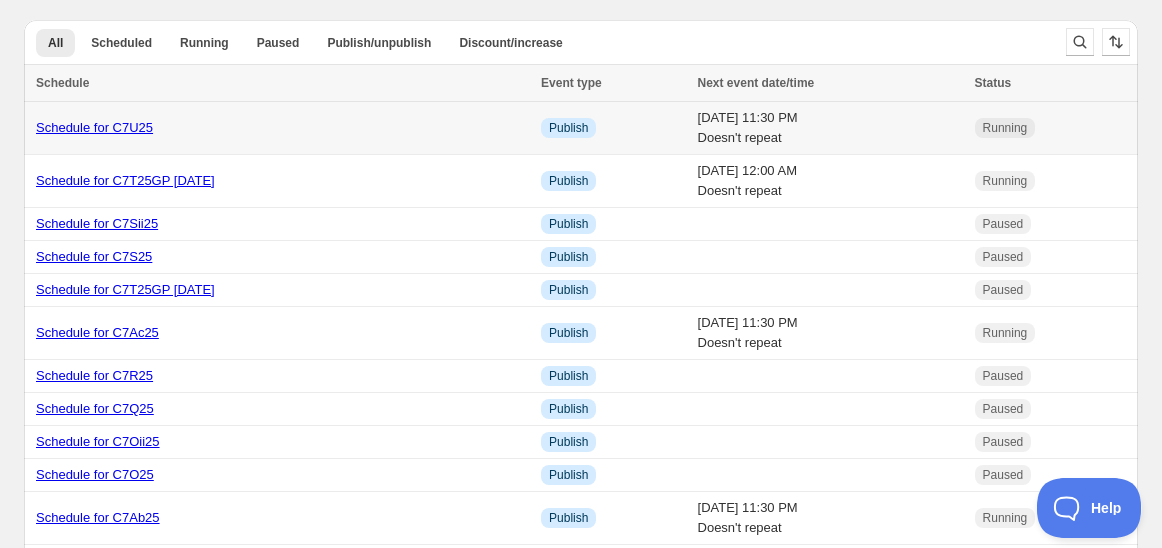 click on "Schedule for C7U25" at bounding box center (94, 127) 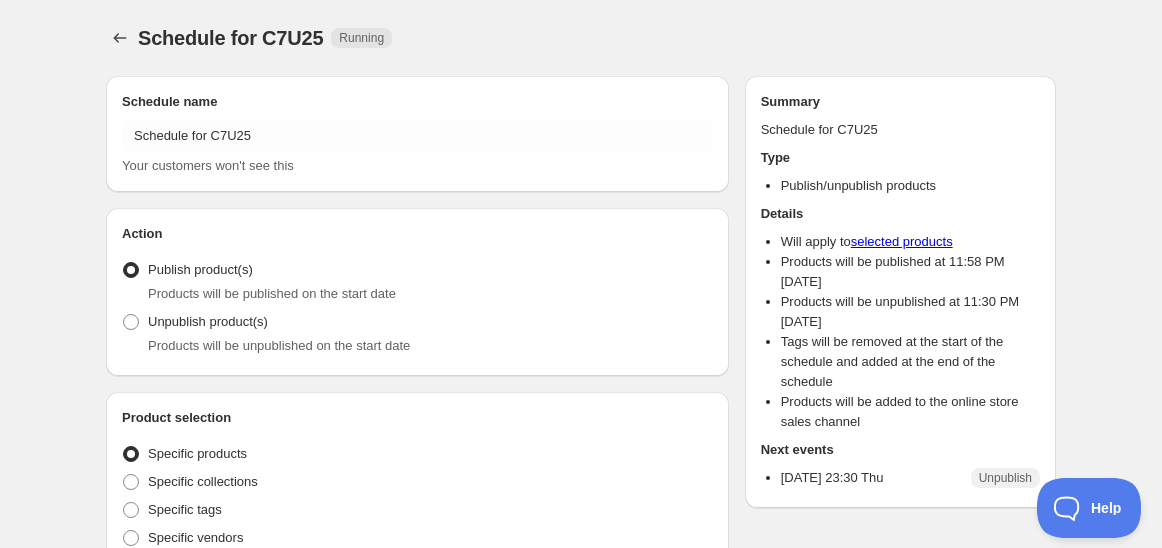 radio on "true" 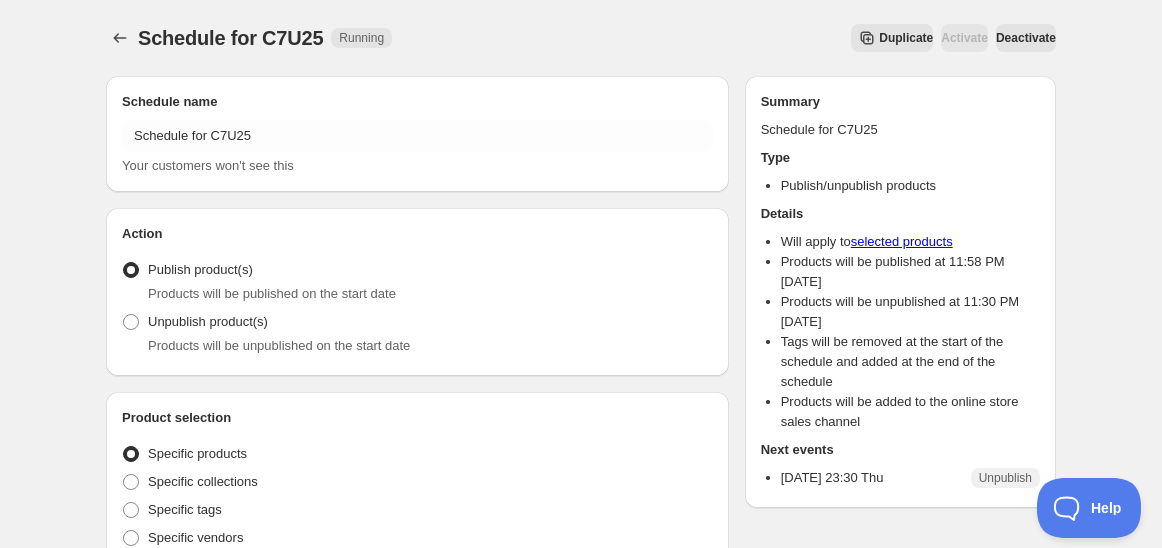 click on "Duplicate" at bounding box center [906, 38] 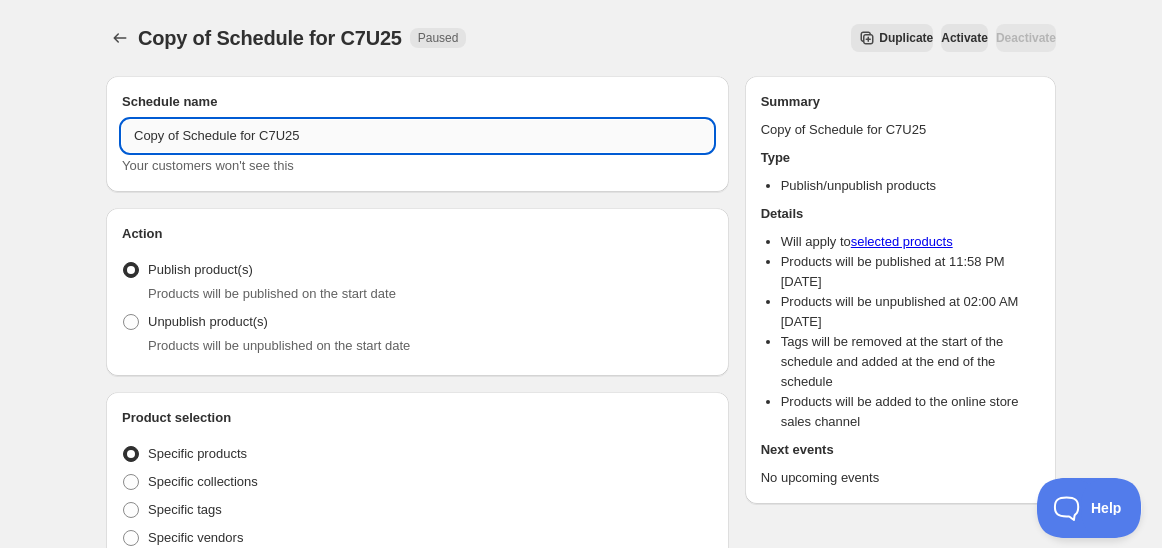 drag, startPoint x: 274, startPoint y: 139, endPoint x: 283, endPoint y: 134, distance: 10.29563 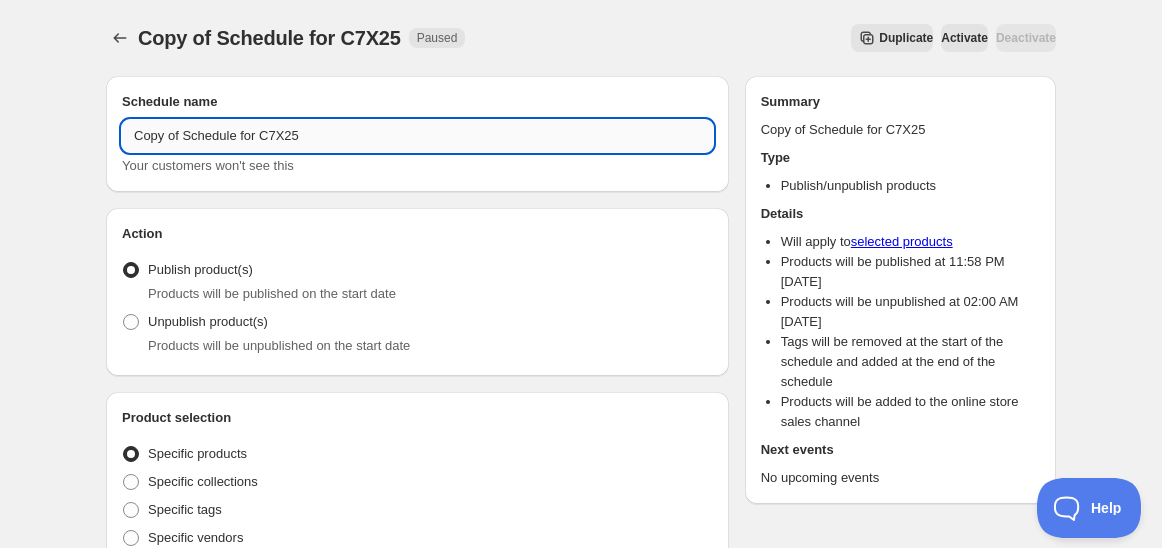 drag, startPoint x: 361, startPoint y: 140, endPoint x: 185, endPoint y: 141, distance: 176.00284 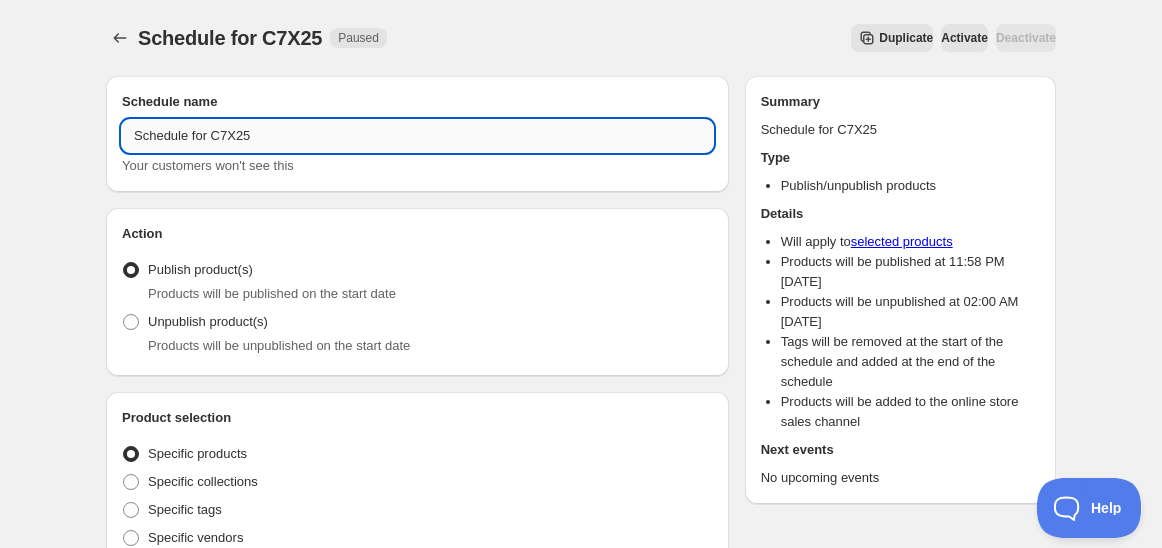 click on "Schedule for C7X25" at bounding box center [417, 136] 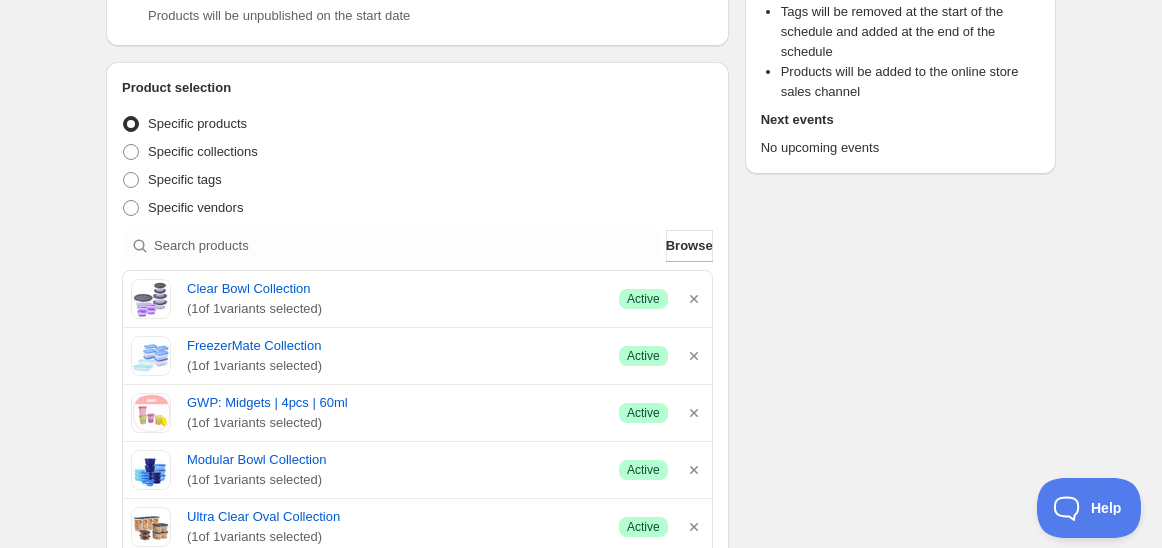 scroll, scrollTop: 333, scrollLeft: 0, axis: vertical 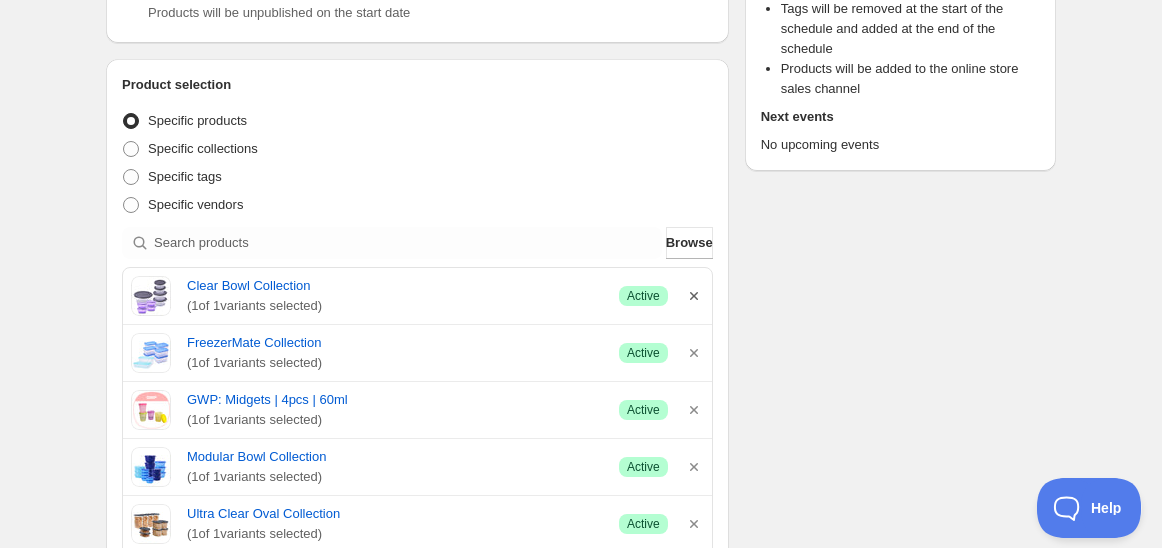type on "Schedule for C7X25" 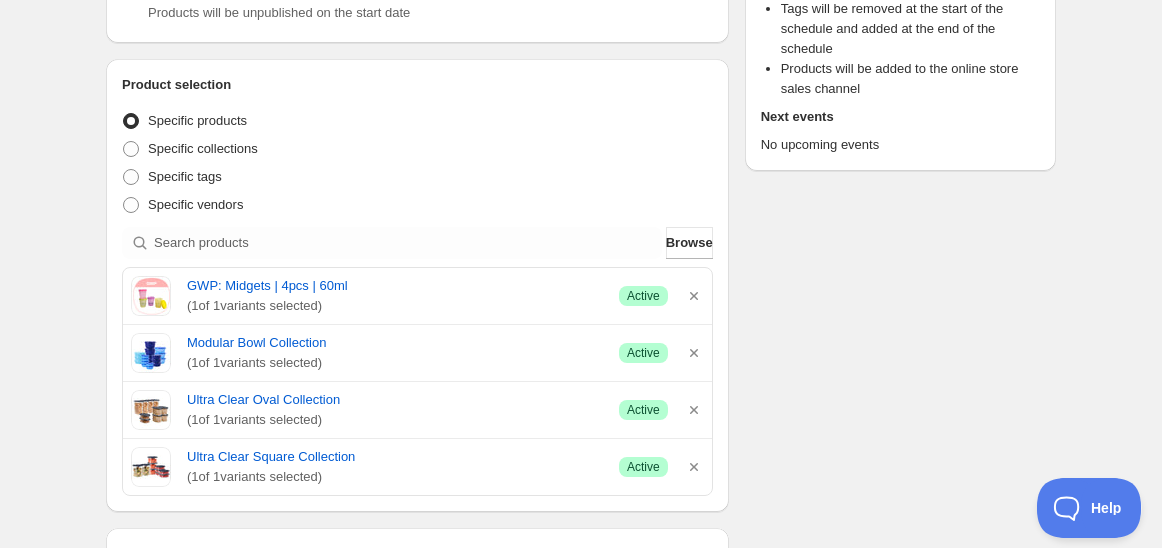 click 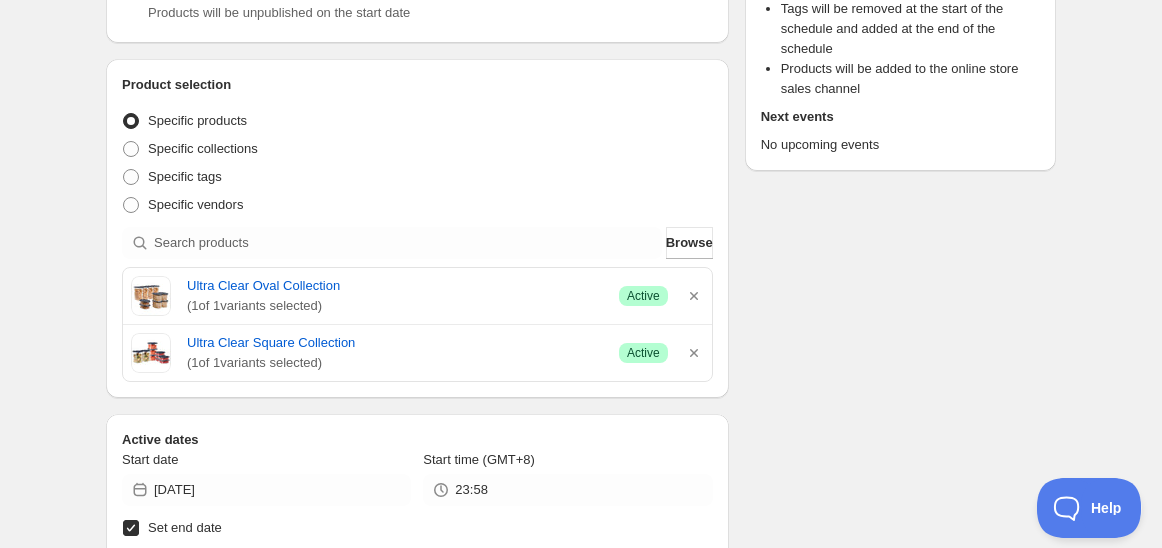 click 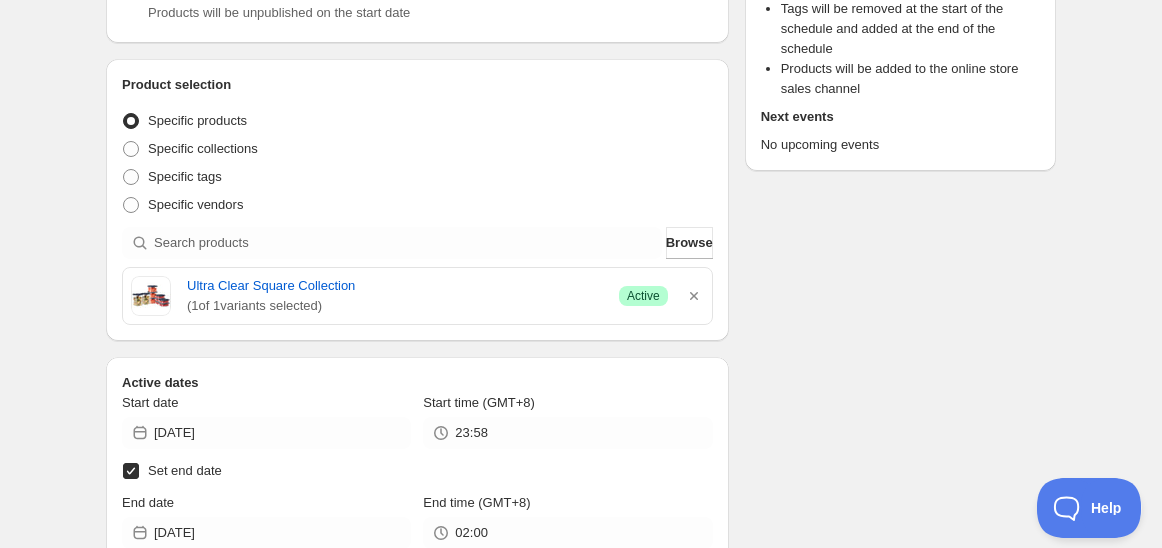 click 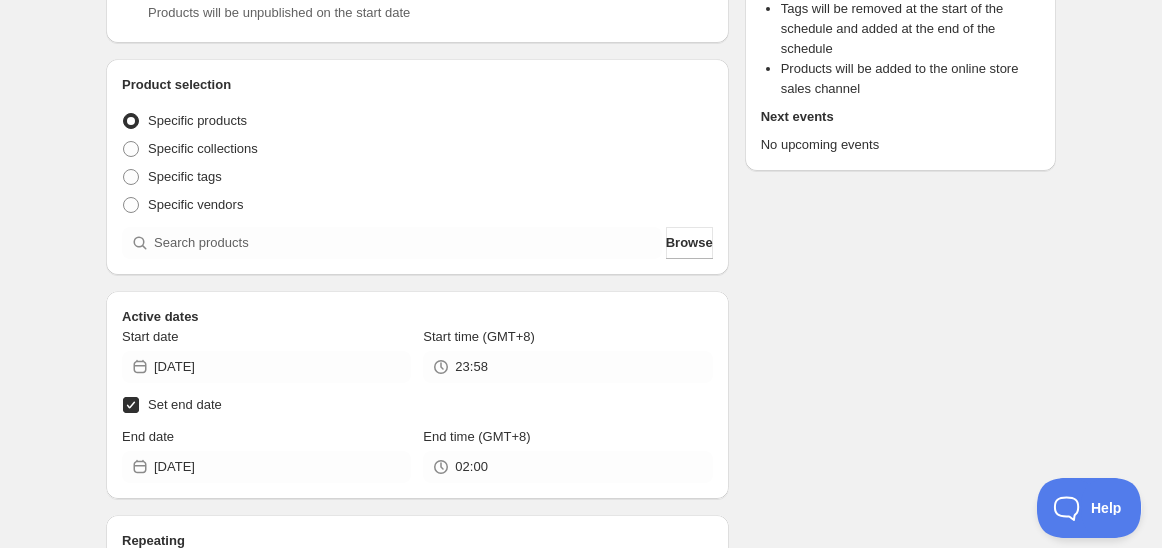 click on "Product selection Entity type Specific products Specific collections Specific tags Specific vendors Browse" at bounding box center (417, 167) 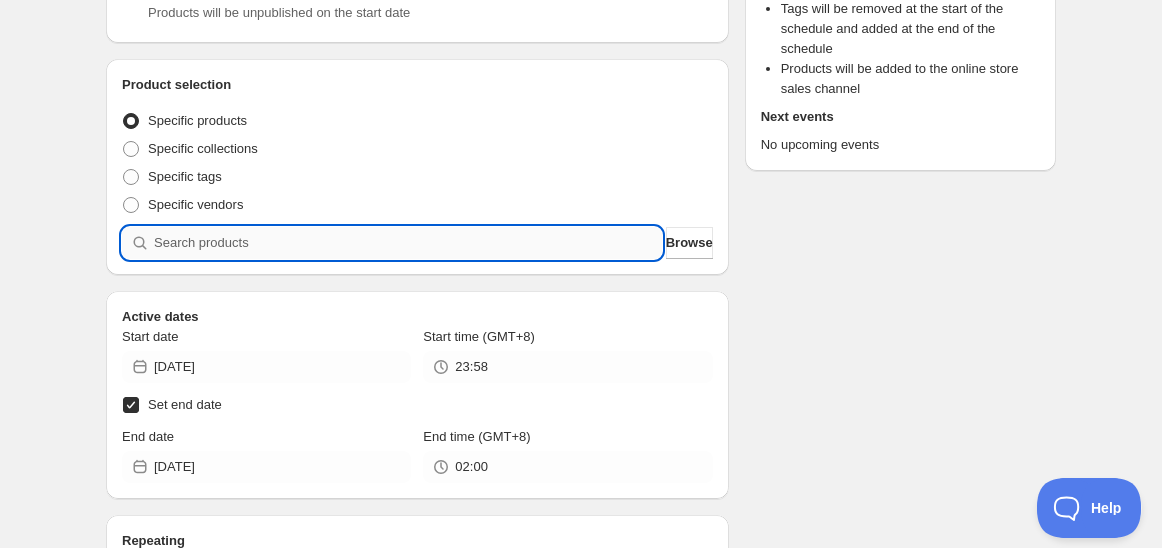 click at bounding box center [408, 243] 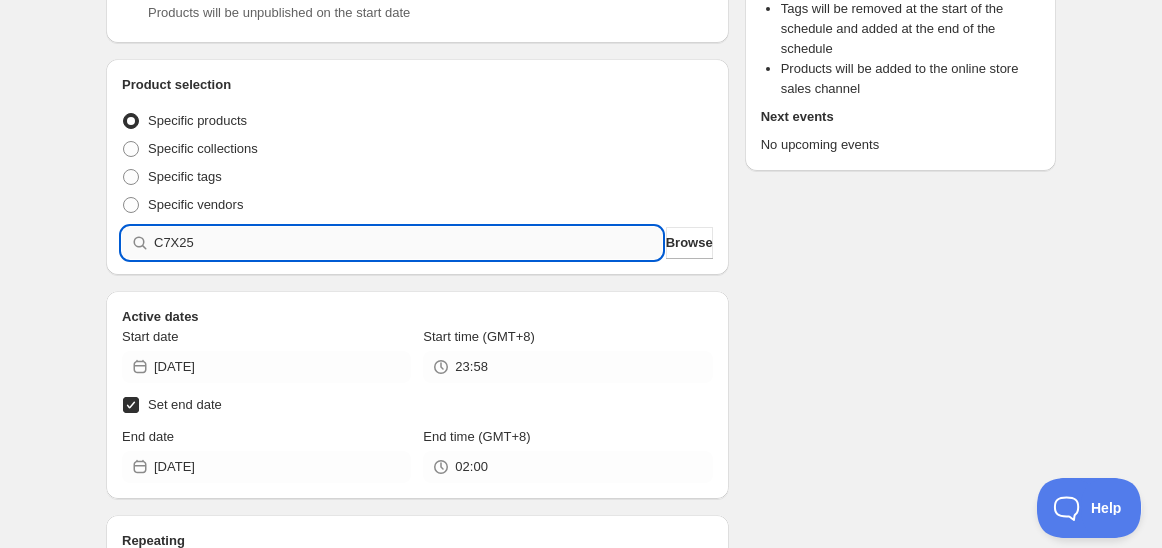 type 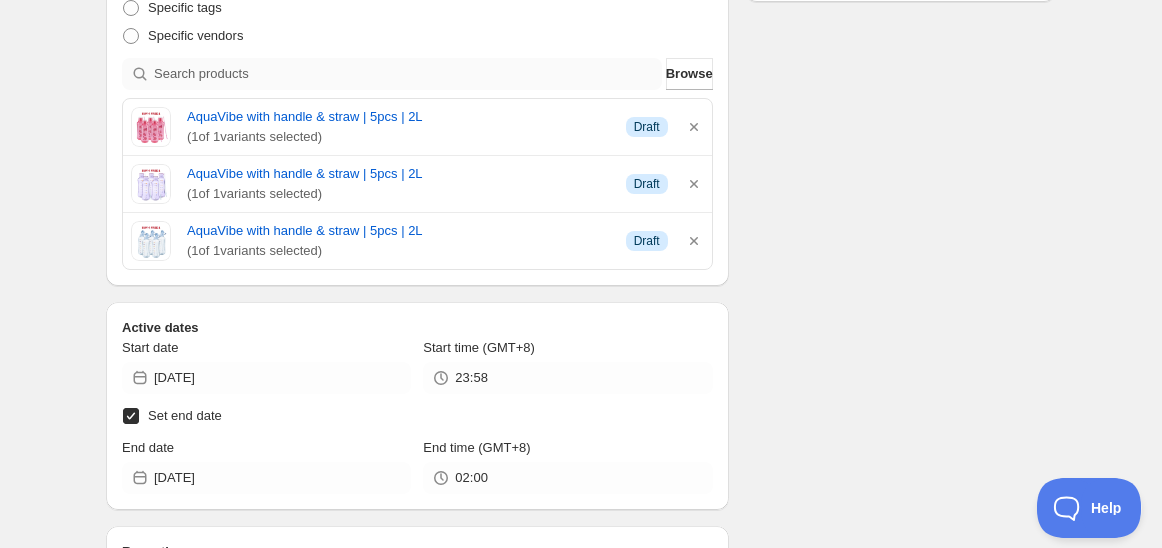 scroll, scrollTop: 777, scrollLeft: 0, axis: vertical 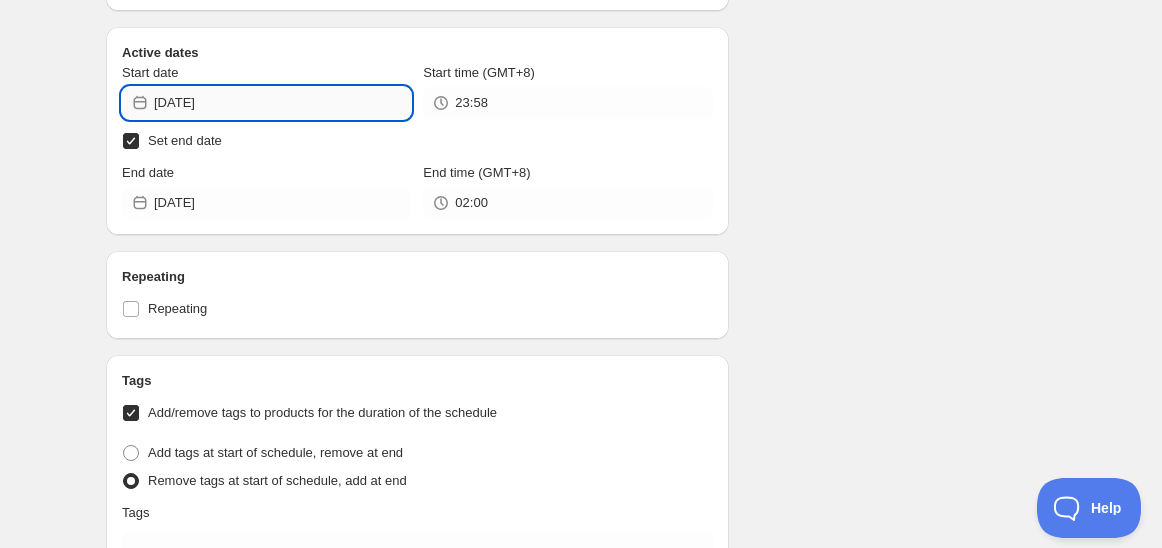 click on "2025-07-29" at bounding box center [282, 103] 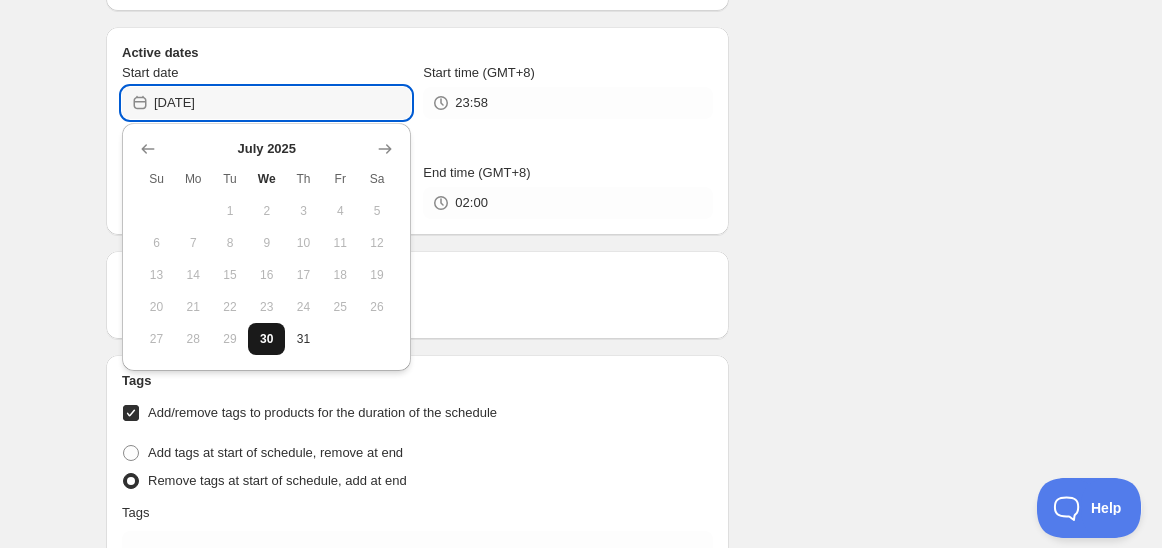 click on "30" at bounding box center [266, 339] 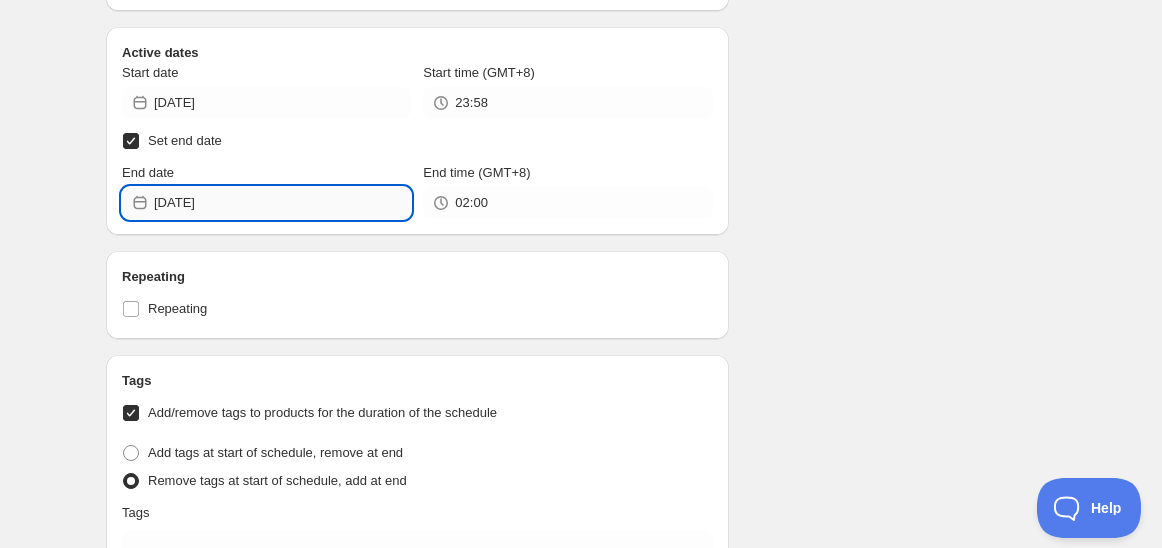 click on "[DATE]" at bounding box center (282, 203) 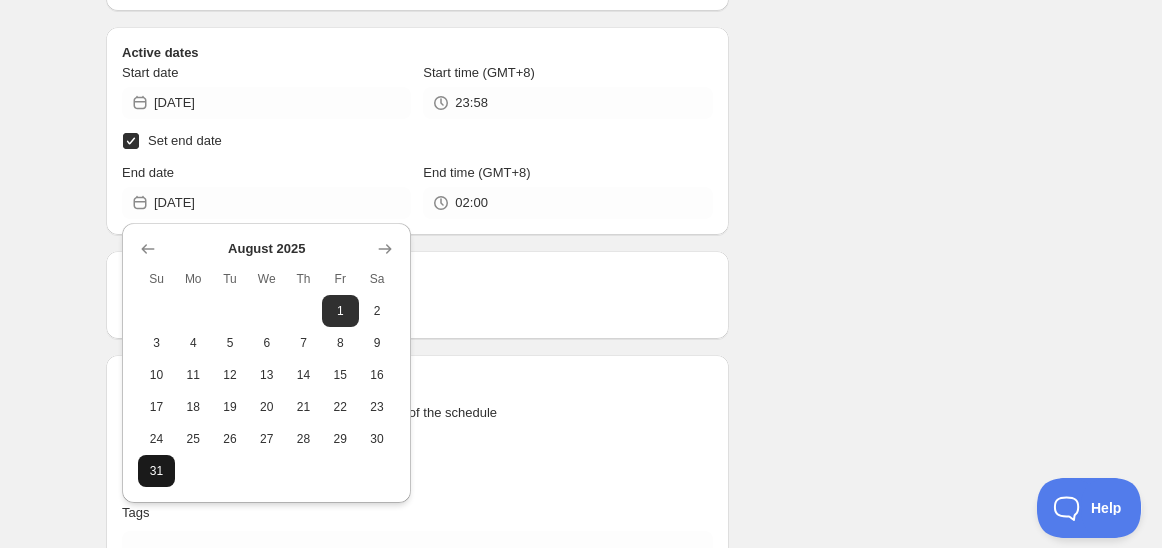 click on "31" at bounding box center [156, 471] 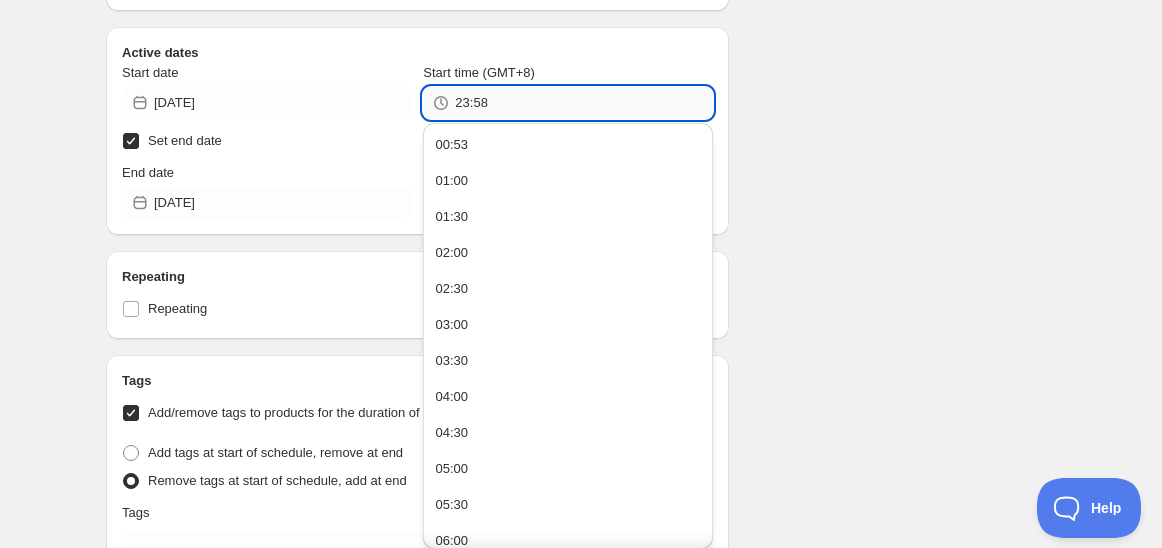 click on "23:58" at bounding box center [583, 103] 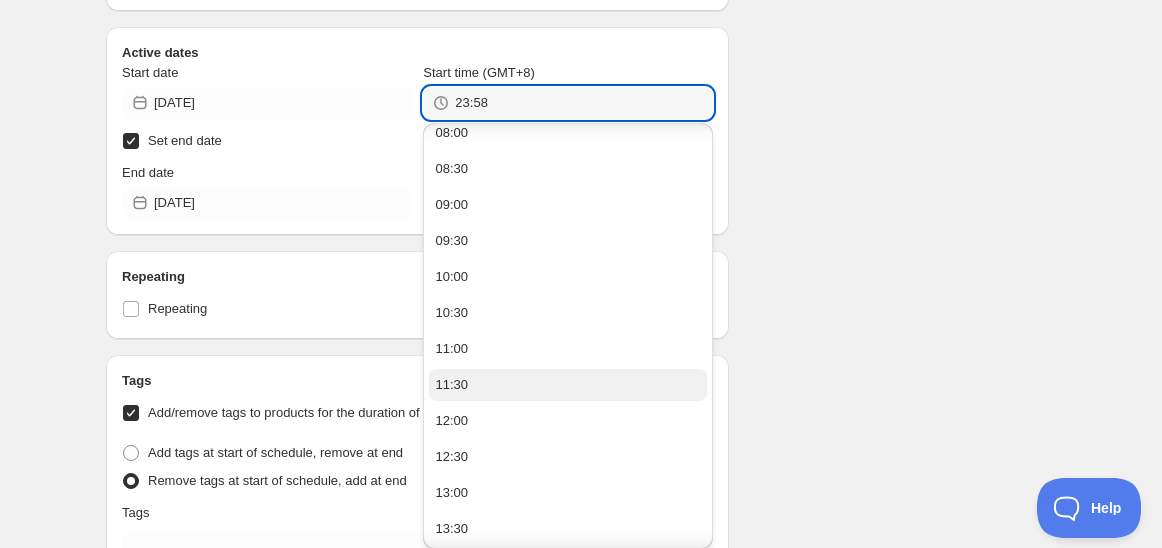 scroll, scrollTop: 555, scrollLeft: 0, axis: vertical 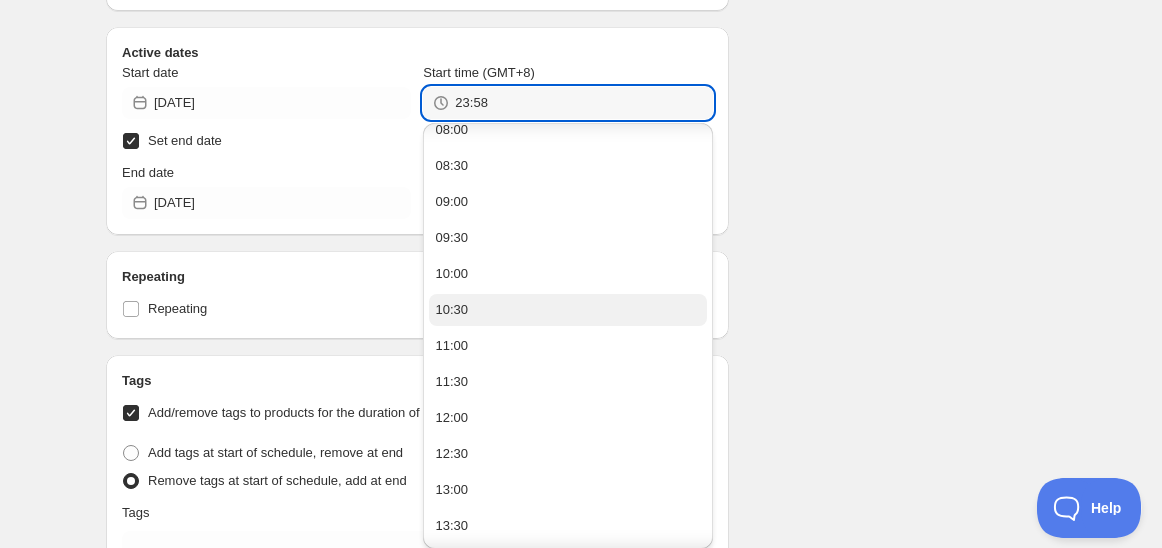 click on "10:30" at bounding box center (451, 310) 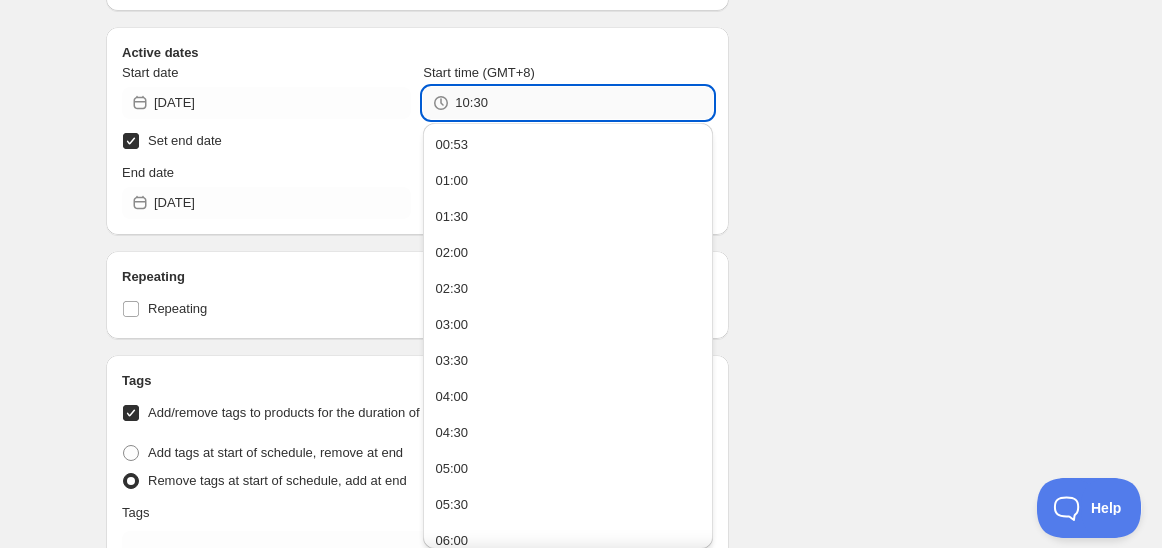drag, startPoint x: 475, startPoint y: 107, endPoint x: 496, endPoint y: 107, distance: 21 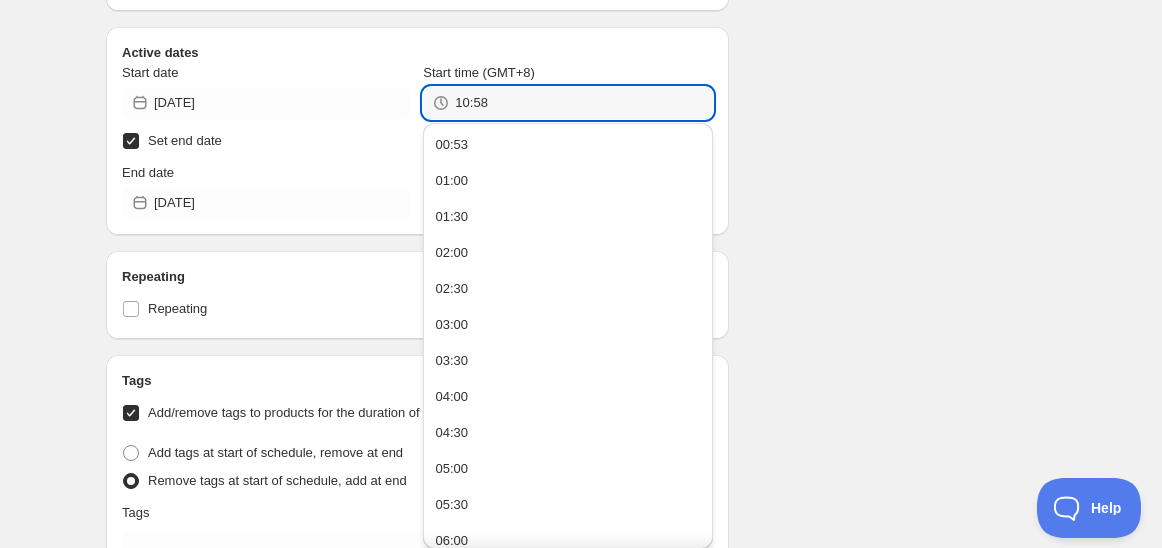 type on "10:58" 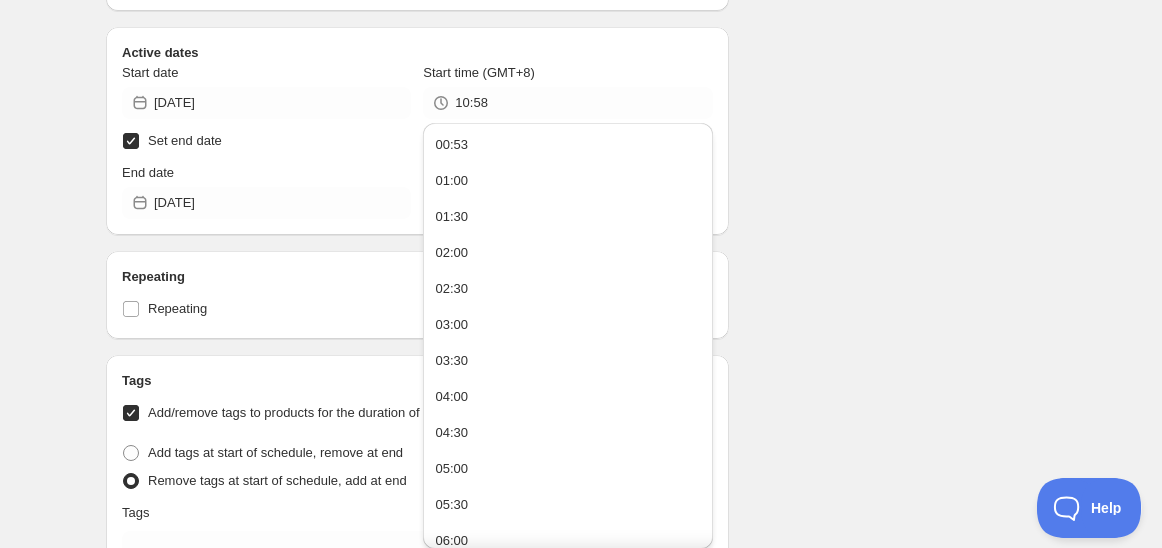 click on "Start time (GMT+8)" at bounding box center [479, 72] 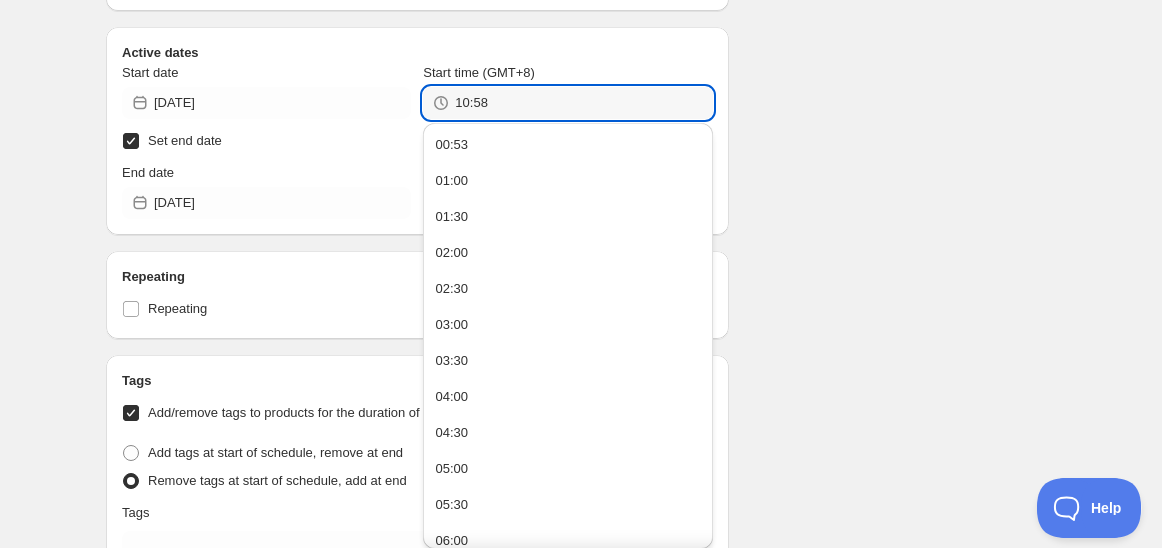 click on "10:58" at bounding box center (583, 103) 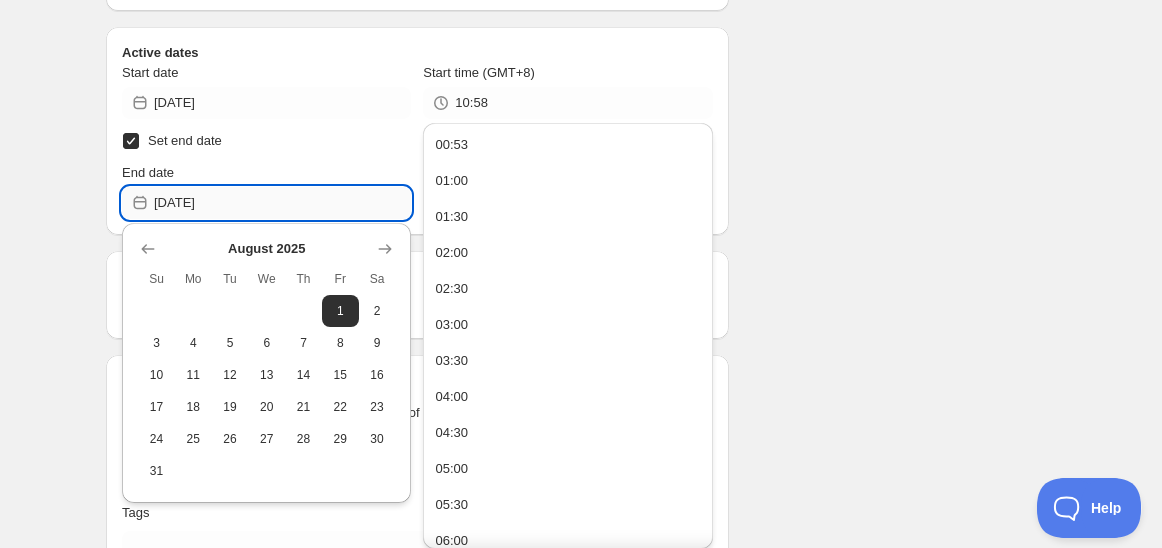 click on "2025-08-31" at bounding box center [282, 203] 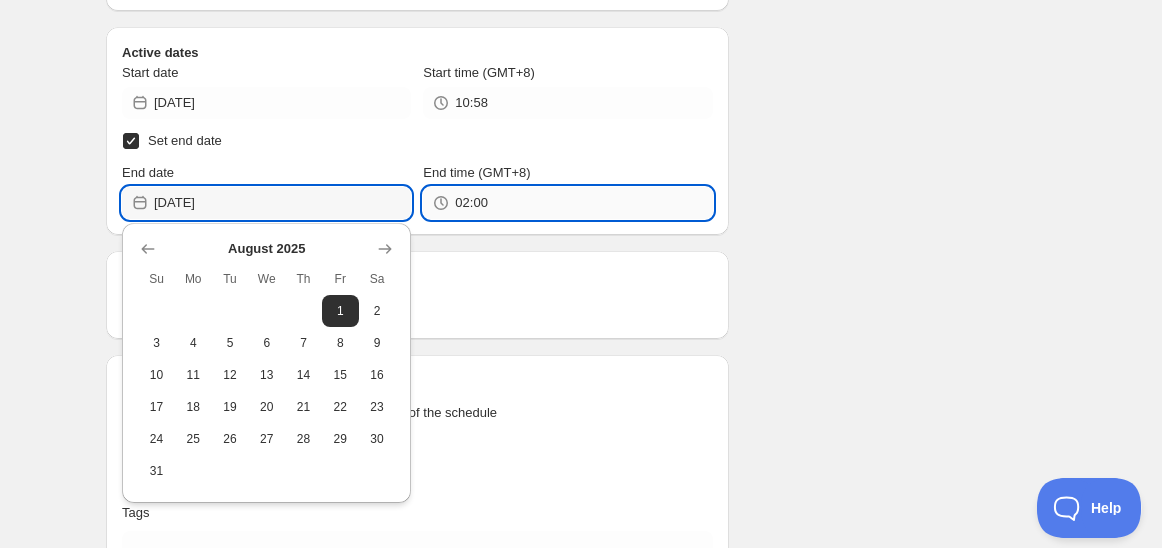 click on "02:00" at bounding box center (583, 203) 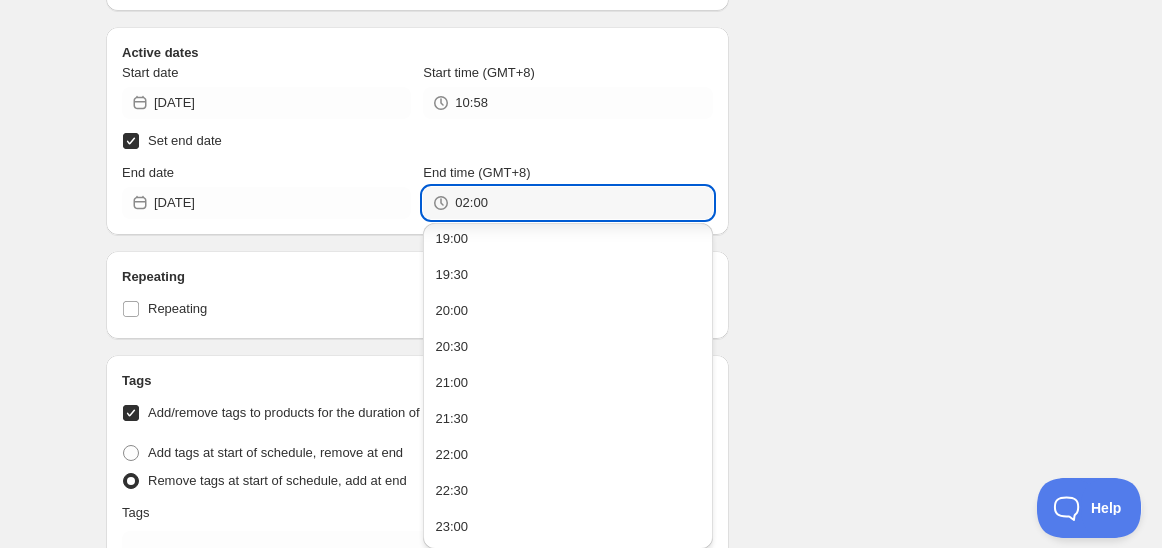 scroll, scrollTop: 1408, scrollLeft: 0, axis: vertical 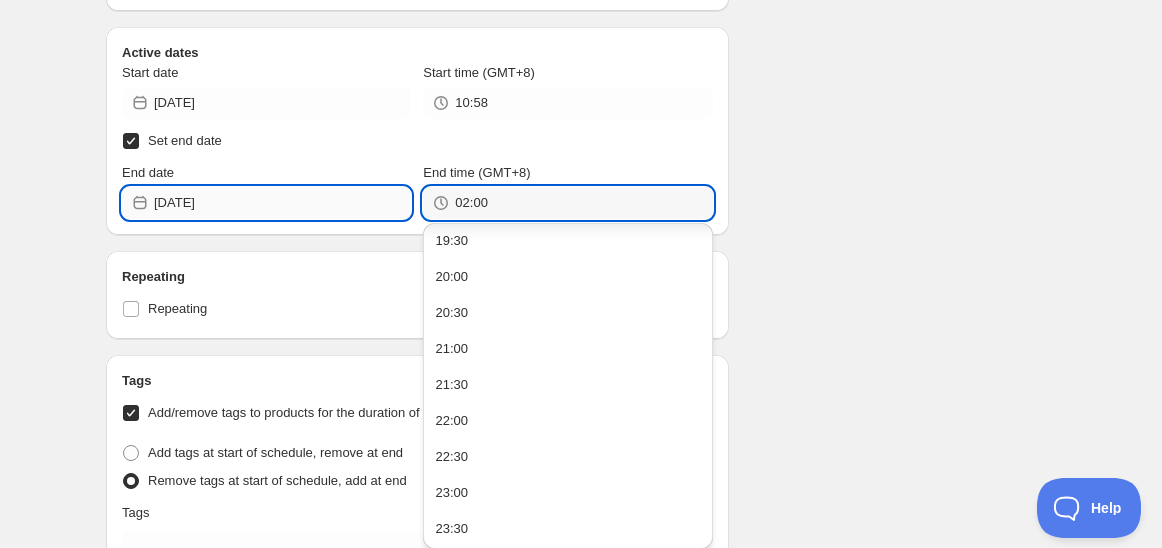 click on "2025-08-31" at bounding box center [282, 203] 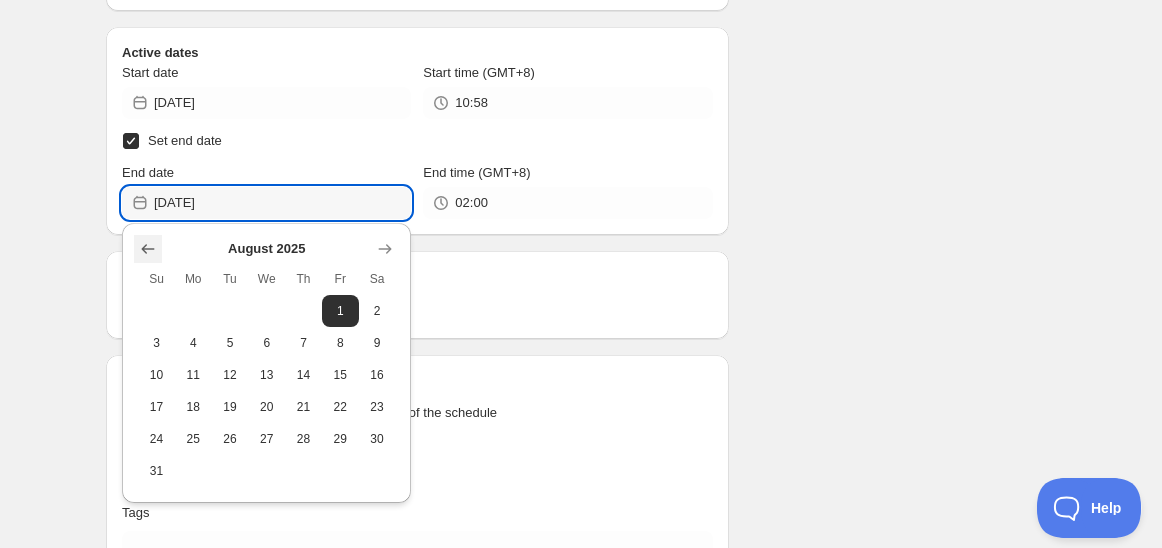 click 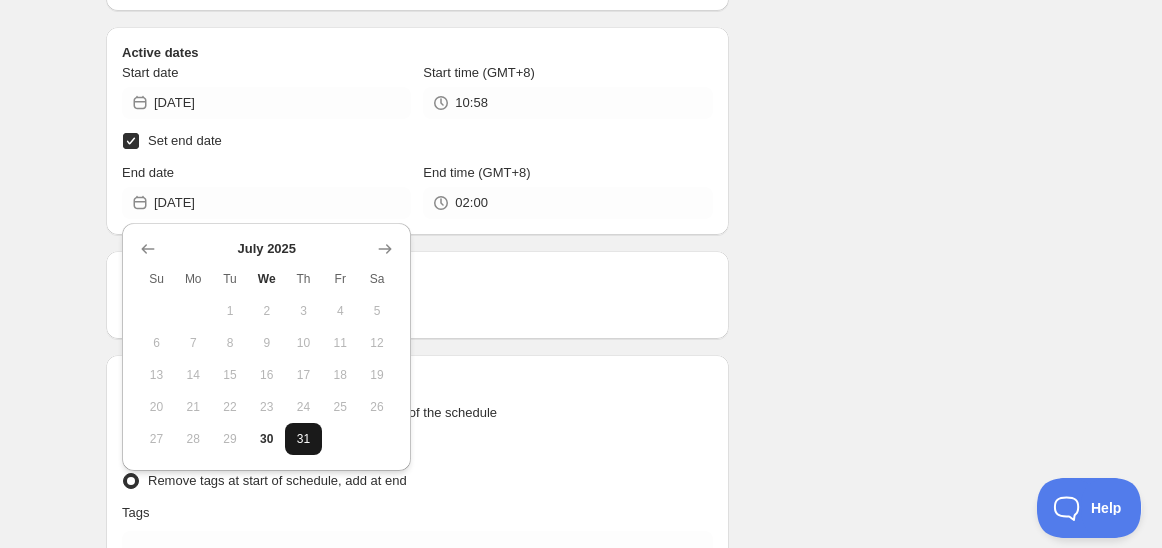 click on "31" at bounding box center [303, 439] 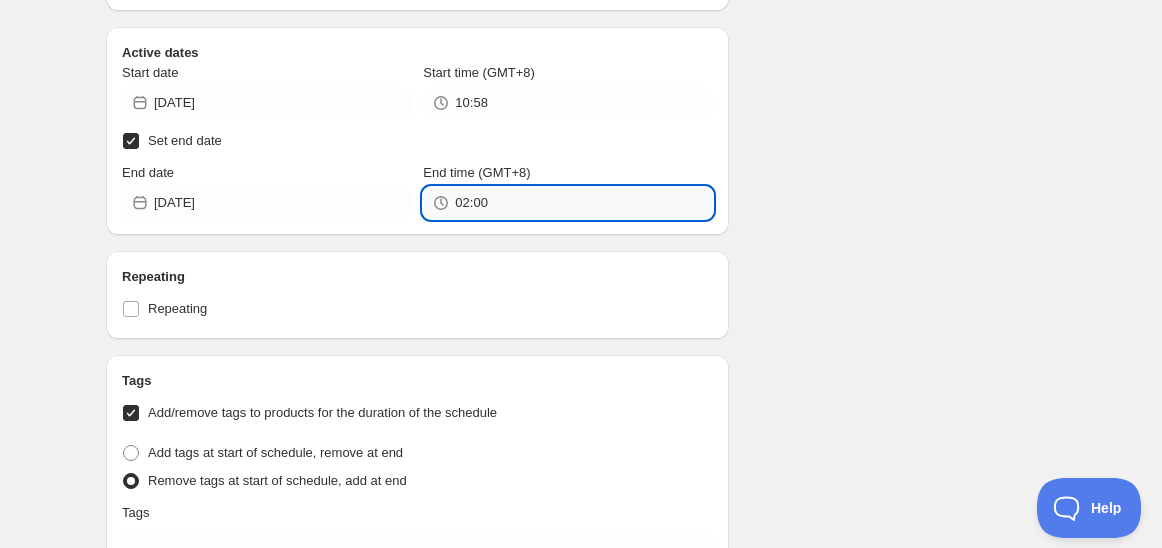 click on "02:00" at bounding box center [583, 203] 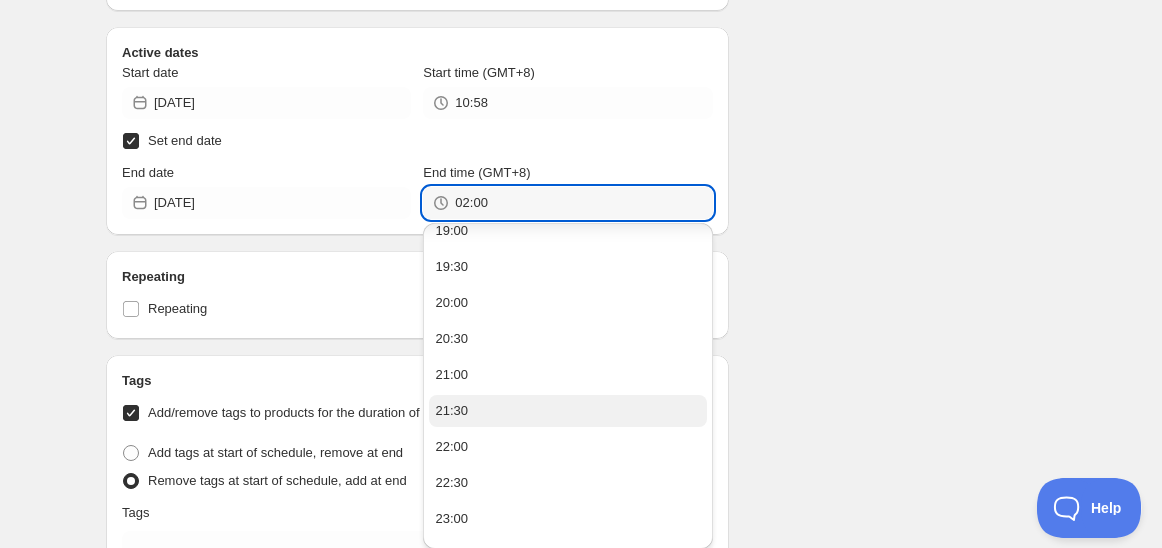 scroll, scrollTop: 1408, scrollLeft: 0, axis: vertical 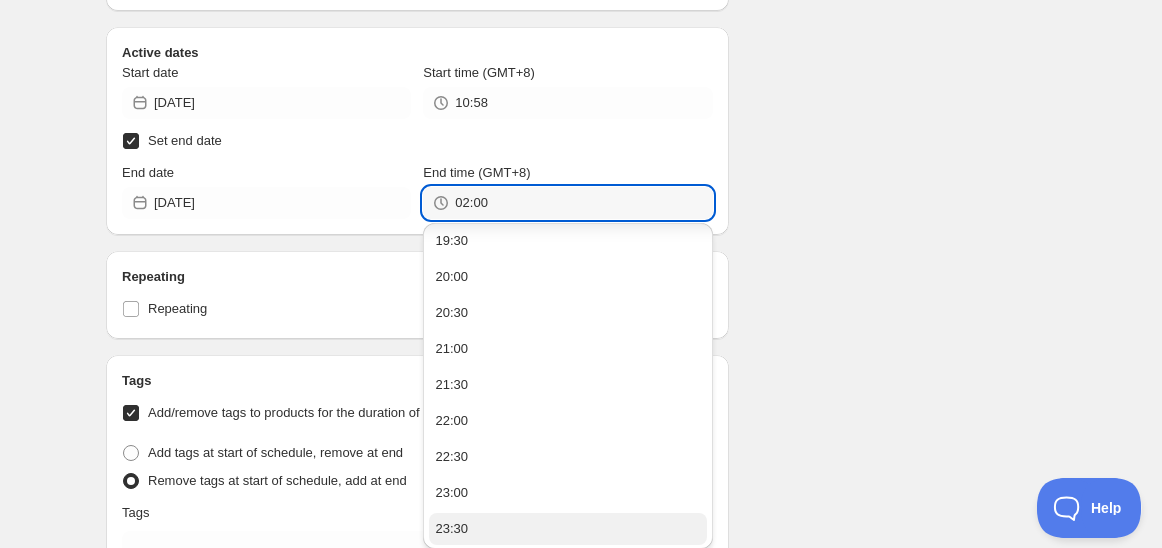 click on "23:30" at bounding box center [567, 529] 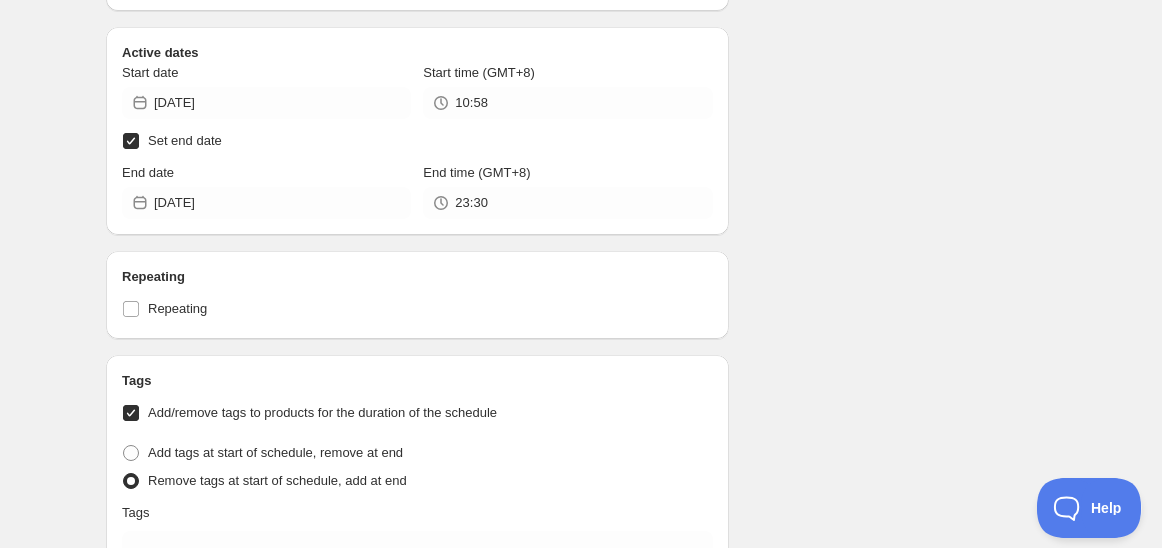 click on "Schedule name Schedule for C7X25 Your customers won't see this Action Action Publish product(s) Products will be published on the start date Unpublish product(s) Products will be unpublished on the start date Product selection Entity type Specific products Specific collections Specific tags Specific vendors Browse AquaVibe with handle & straw | 5pcs | 2L ( 1  of   1  variants selected) Info Draft AquaVibe with handle & straw | 5pcs | 2L ( 1  of   1  variants selected) Info Draft AquaVibe with handle & straw | 5pcs | 2L ( 1  of   1  variants selected) Info Draft Active dates Start date 2025-07-30 Start time (GMT+8) 10:58 Set end date End date 2025-07-31 End time (GMT+8) 23:30 Repeating Repeating Ok Cancel Every 1 Date range Days Weeks Months Years Days Ends Never On specific date After a number of occurances Tags Add/remove tags to products for the duration of the schedule Tag type Add tags at start of schedule, remove at end Remove tags at start of schedule, add at end Tags testing Countdown timer Summary" at bounding box center [573, 221] 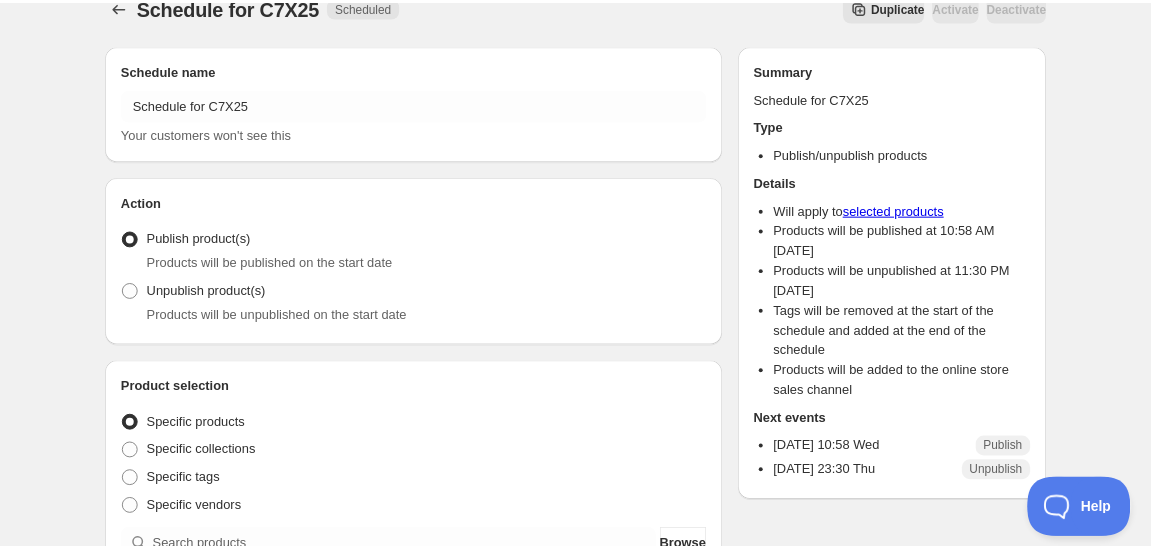 scroll, scrollTop: 0, scrollLeft: 0, axis: both 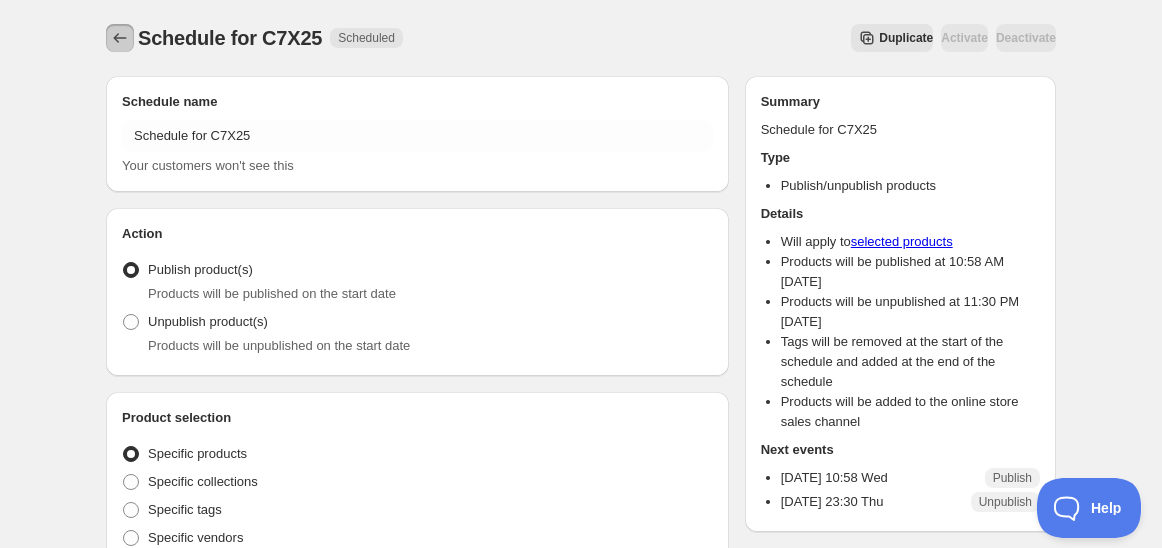 click 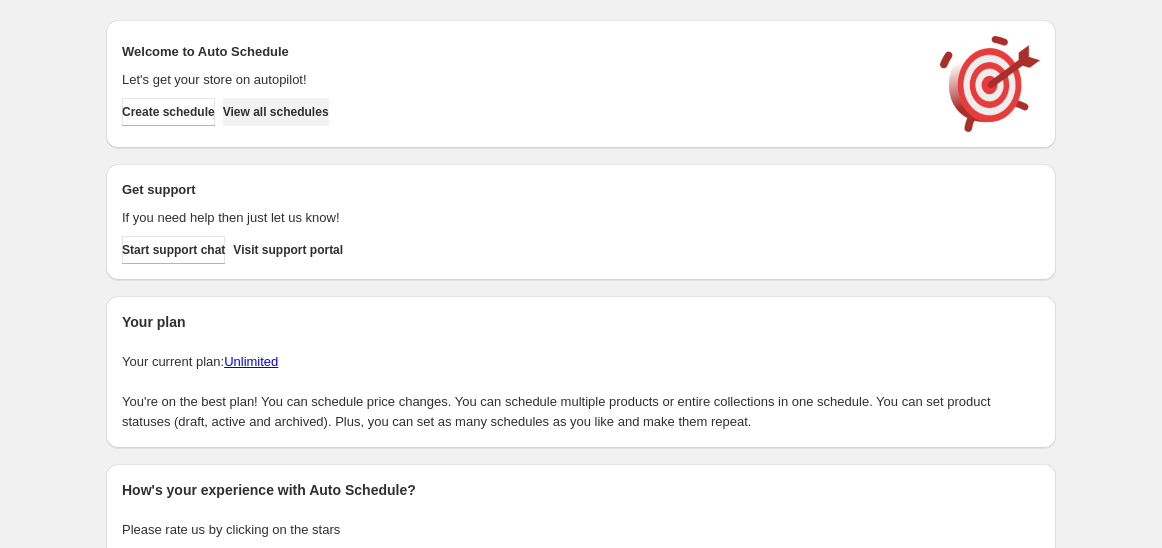 scroll, scrollTop: 0, scrollLeft: 0, axis: both 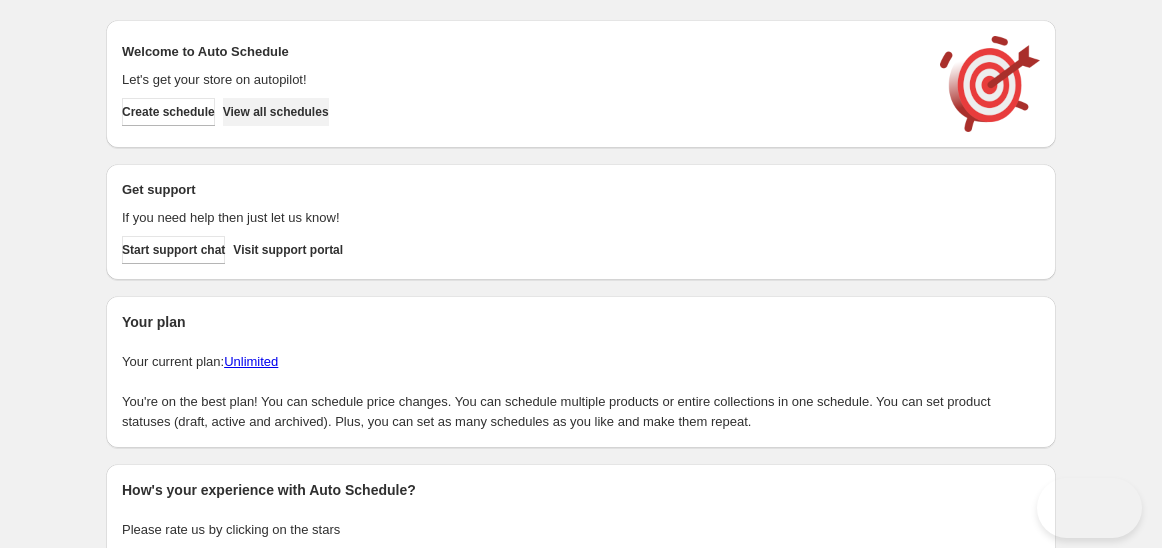 click on "View all schedules" at bounding box center (276, 112) 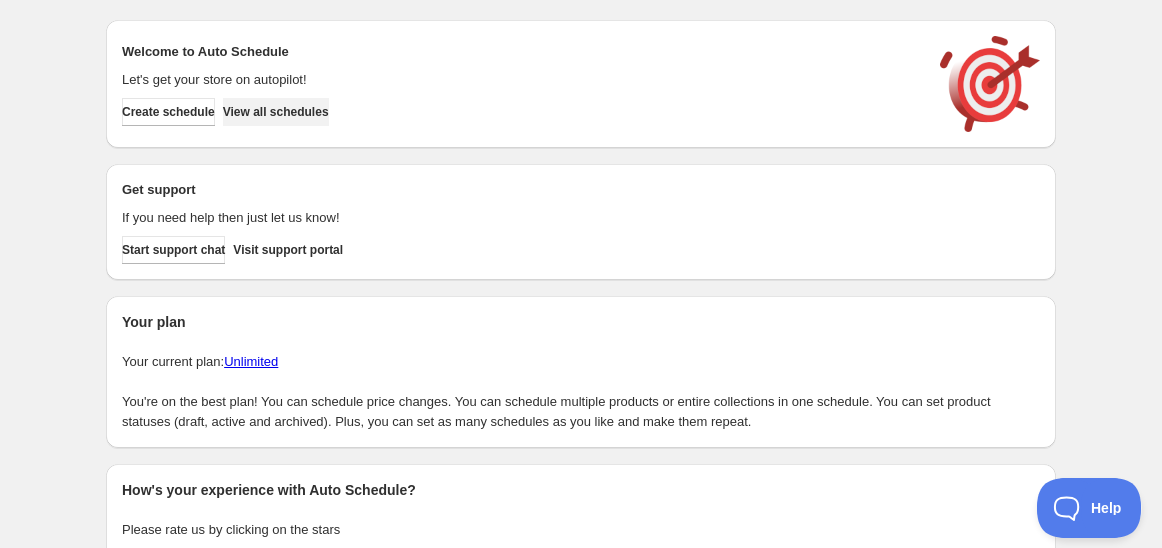scroll, scrollTop: 0, scrollLeft: 0, axis: both 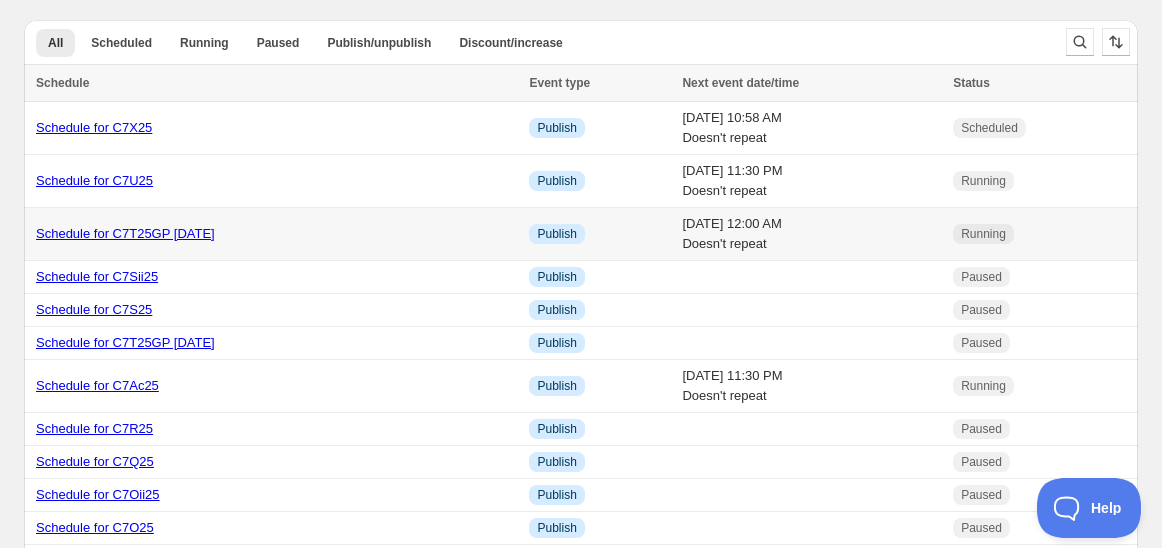 click on "Schedule for C7T25GP [DATE]" at bounding box center [125, 233] 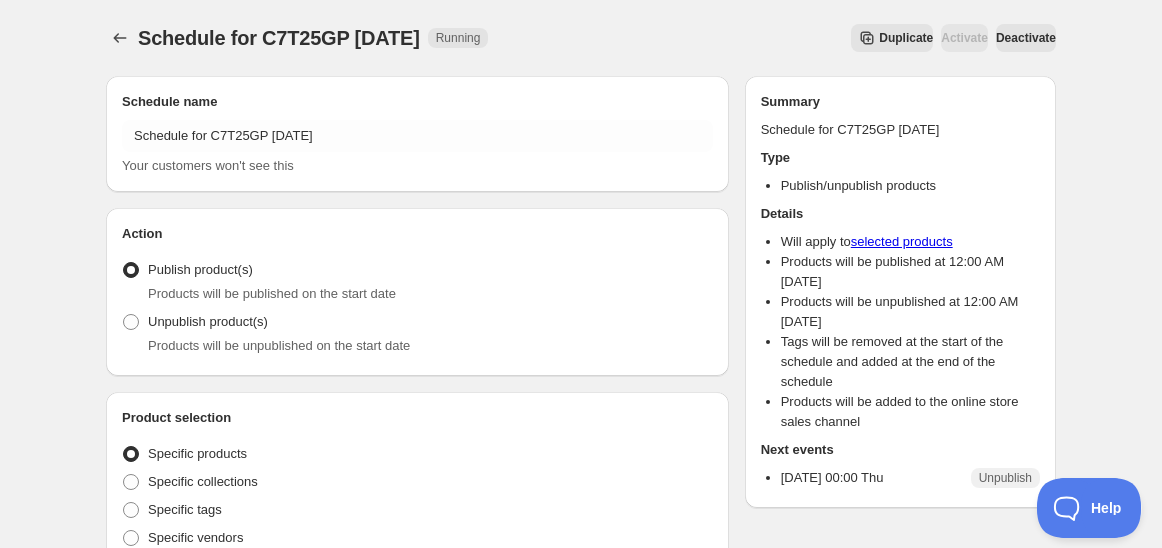click on "Duplicate" at bounding box center (906, 38) 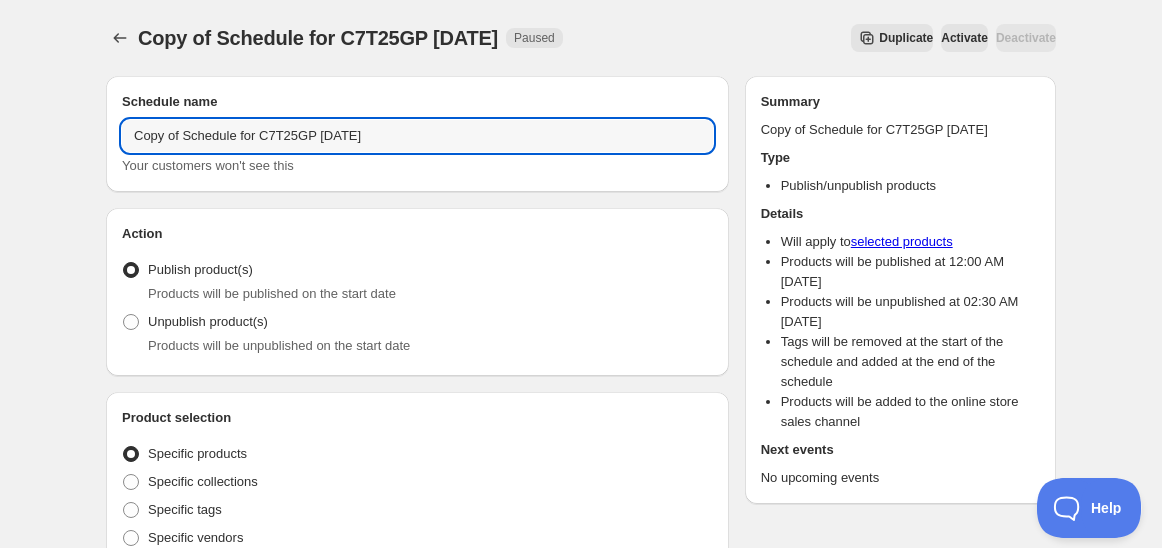 drag, startPoint x: 181, startPoint y: 139, endPoint x: -26, endPoint y: 142, distance: 207.02174 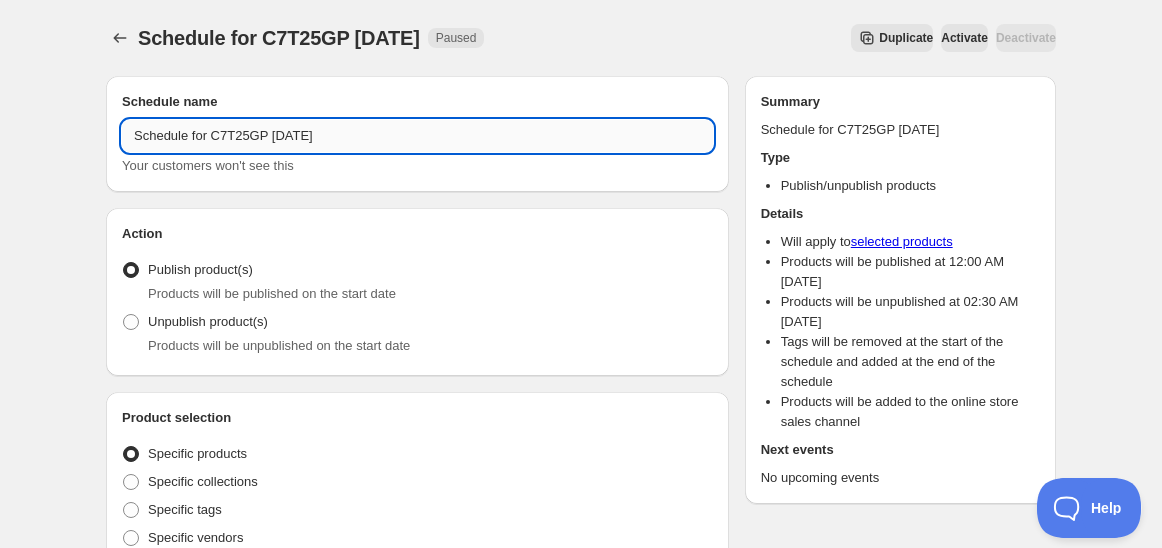 click on "Schedule for C7T25GP [DATE]" at bounding box center (417, 136) 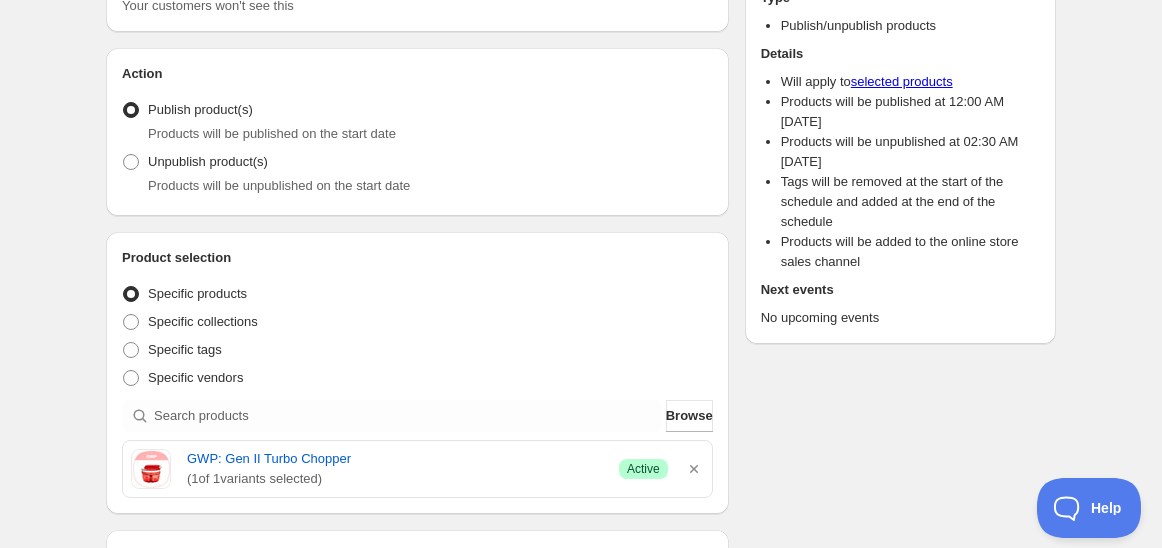 scroll, scrollTop: 444, scrollLeft: 0, axis: vertical 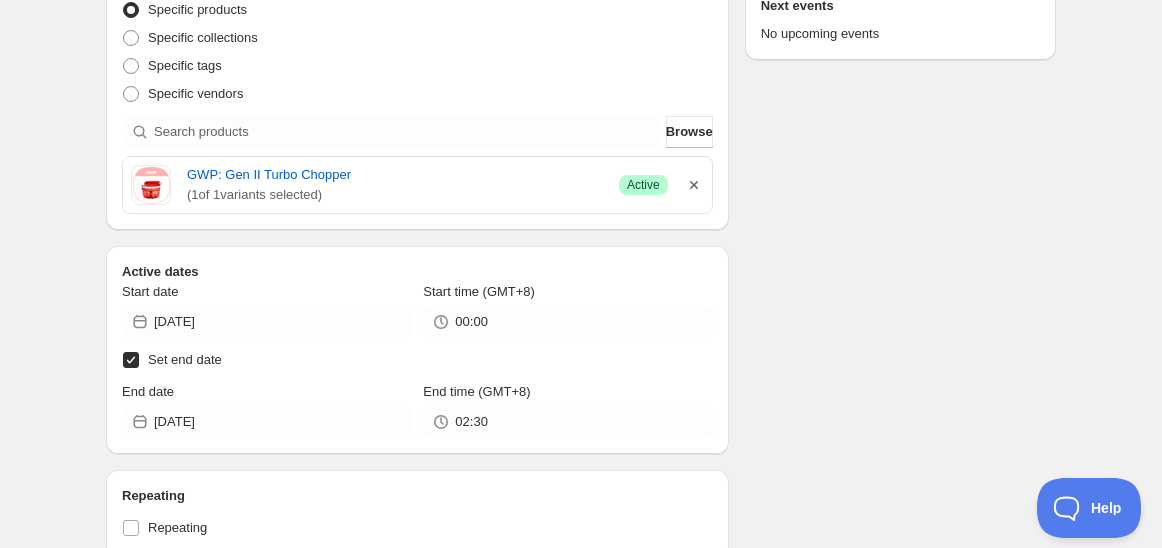 type on "Schedule for C7T25GP [DATE]" 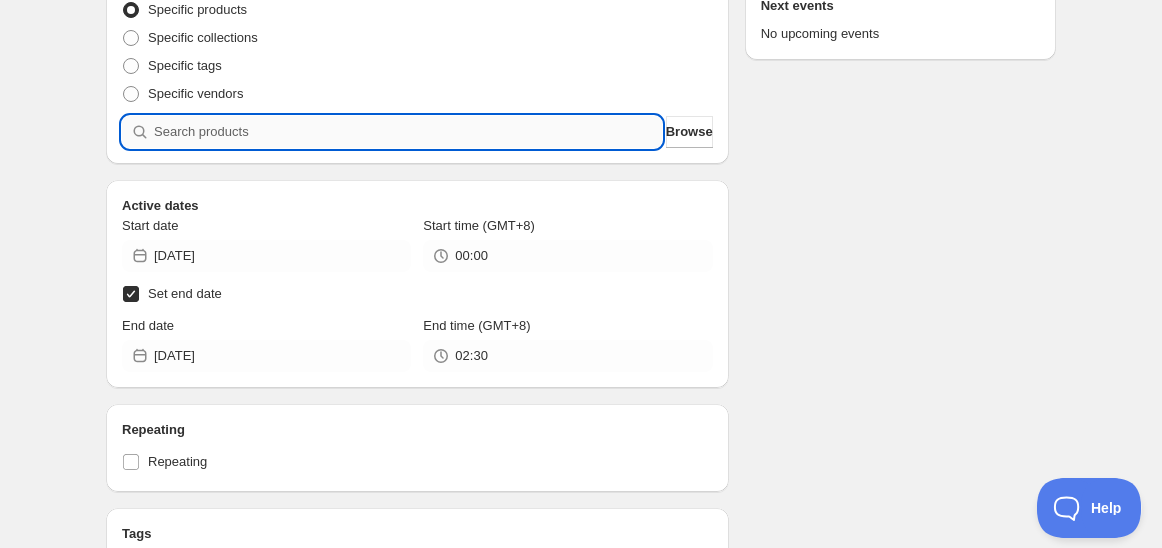 click at bounding box center [408, 132] 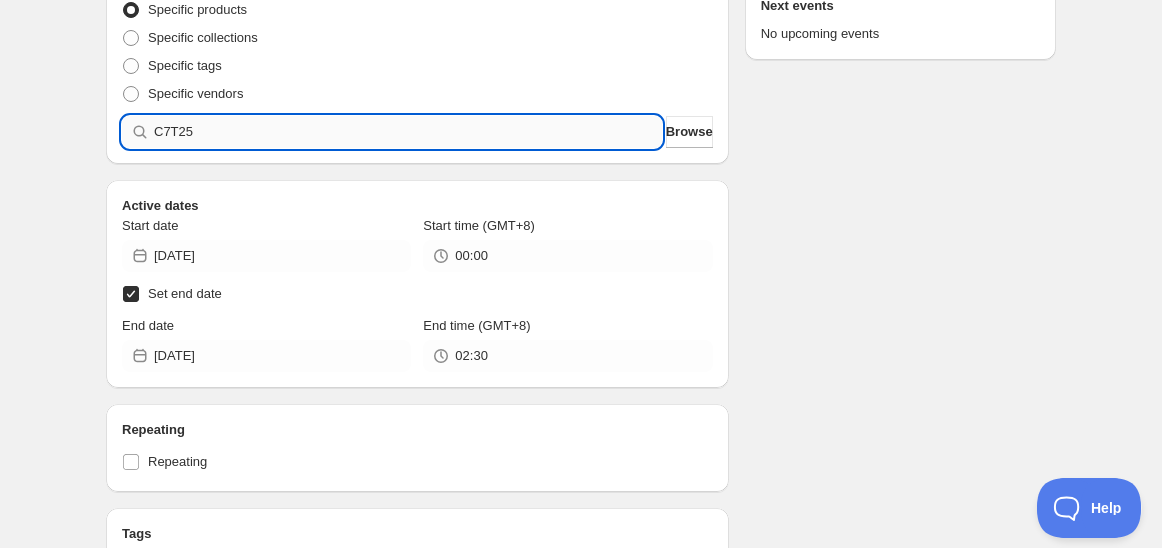 type 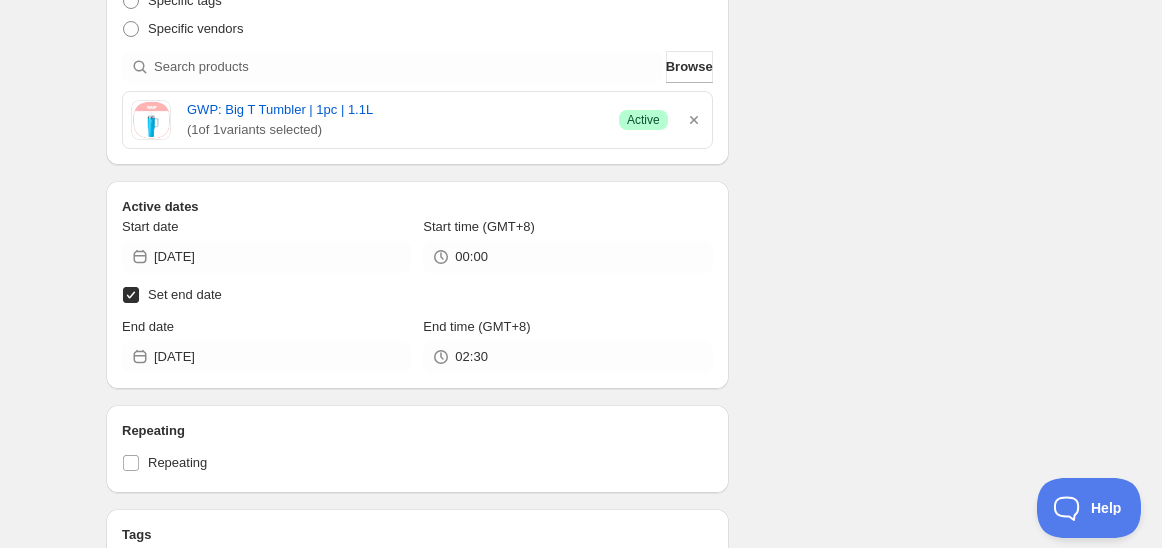 scroll, scrollTop: 555, scrollLeft: 0, axis: vertical 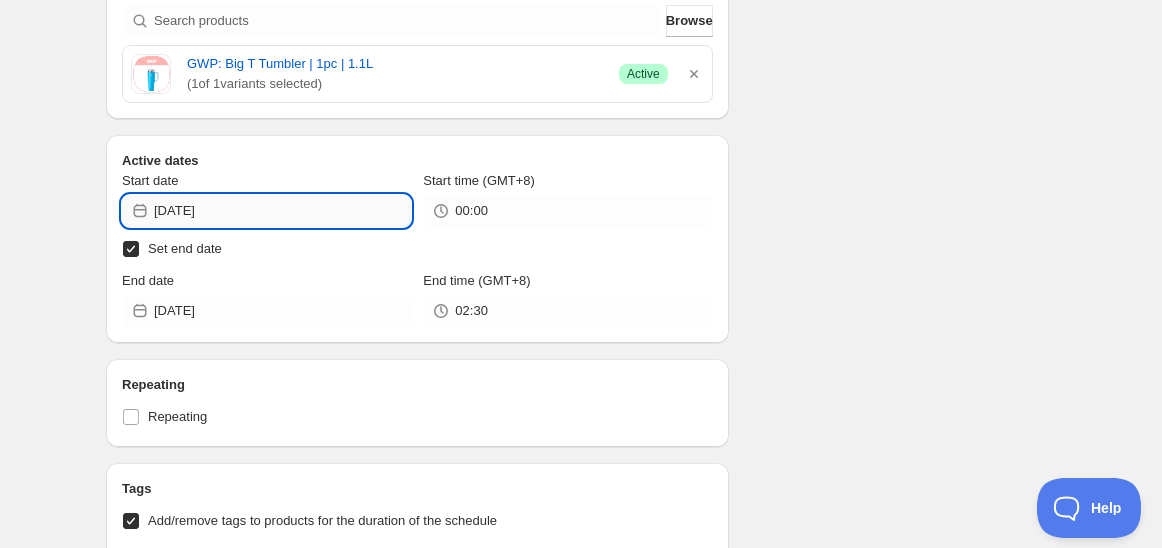 click on "[DATE]" at bounding box center [282, 211] 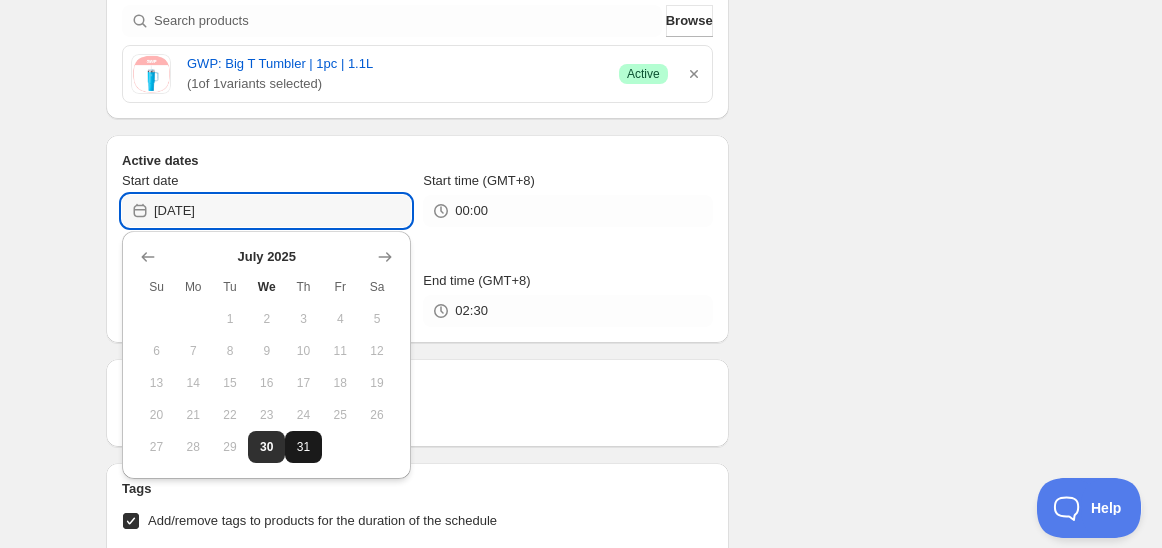 click on "31" at bounding box center (303, 447) 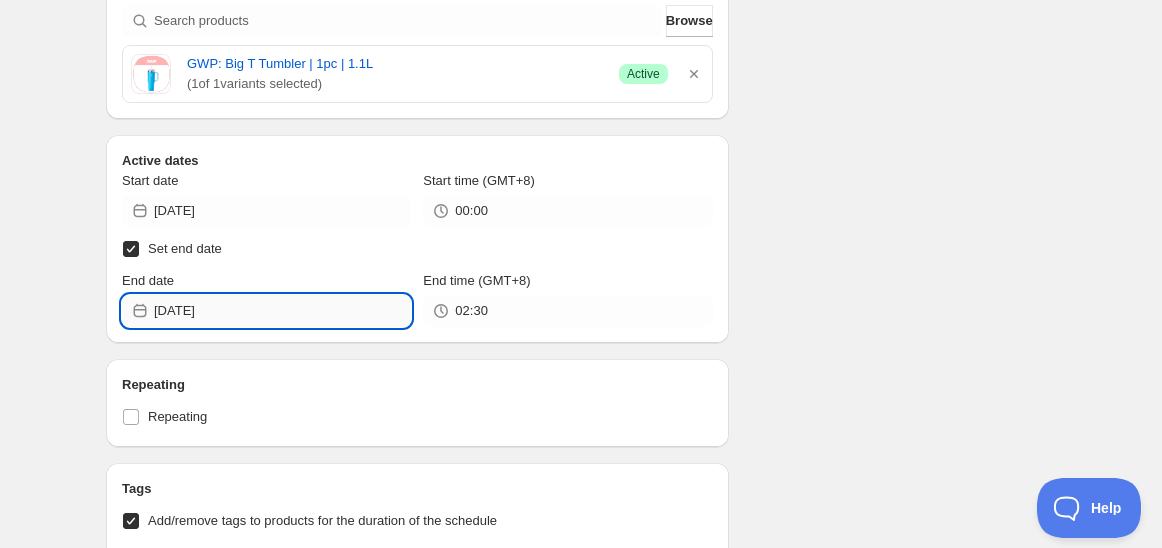click on "[DATE]" at bounding box center (282, 311) 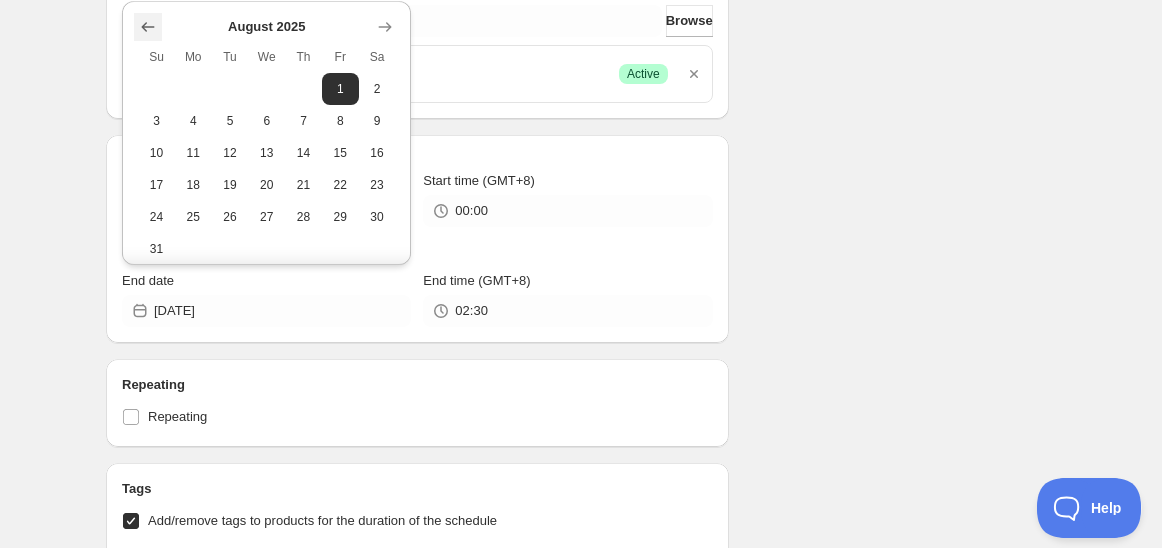 click 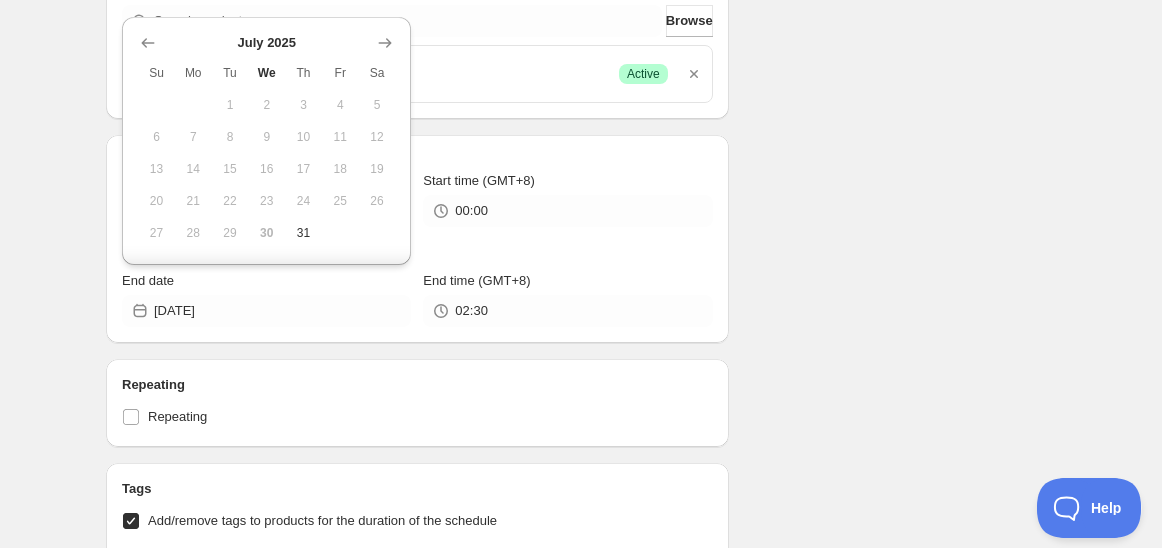 click on "31" at bounding box center (303, 233) 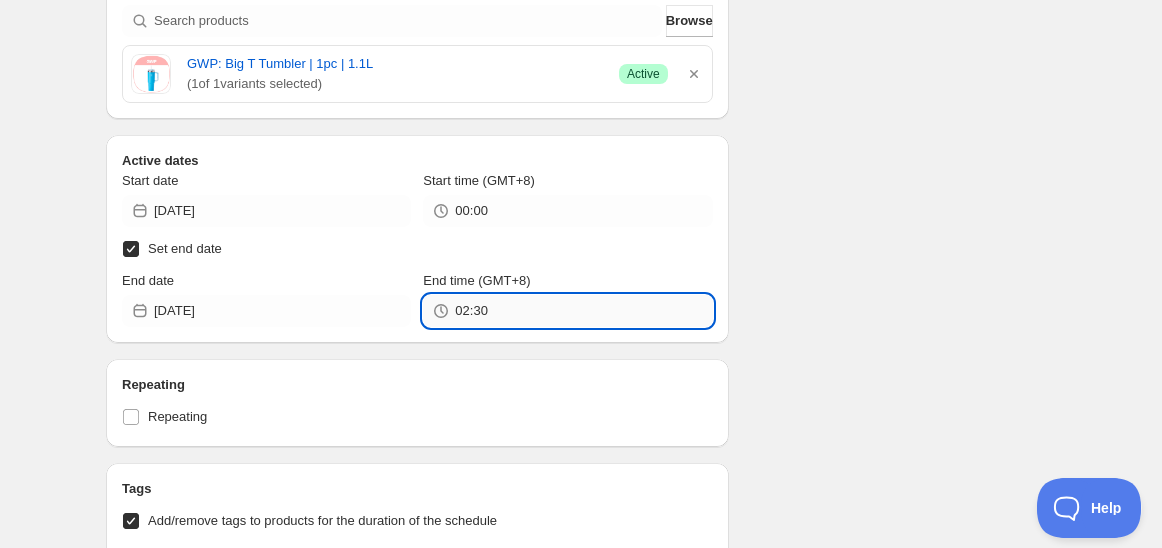 click on "02:30" at bounding box center (583, 311) 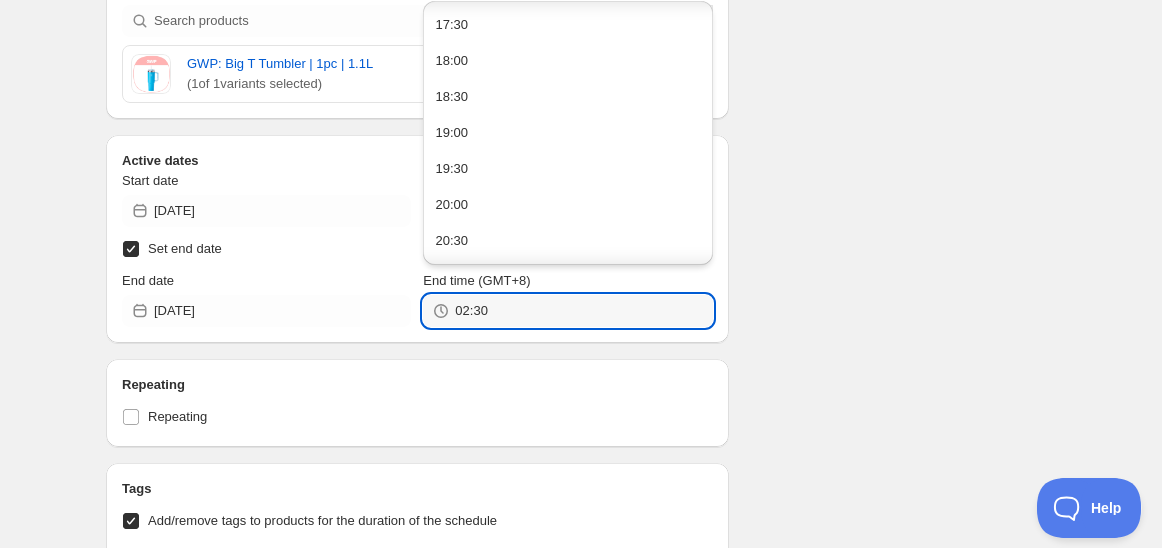 scroll, scrollTop: 1434, scrollLeft: 0, axis: vertical 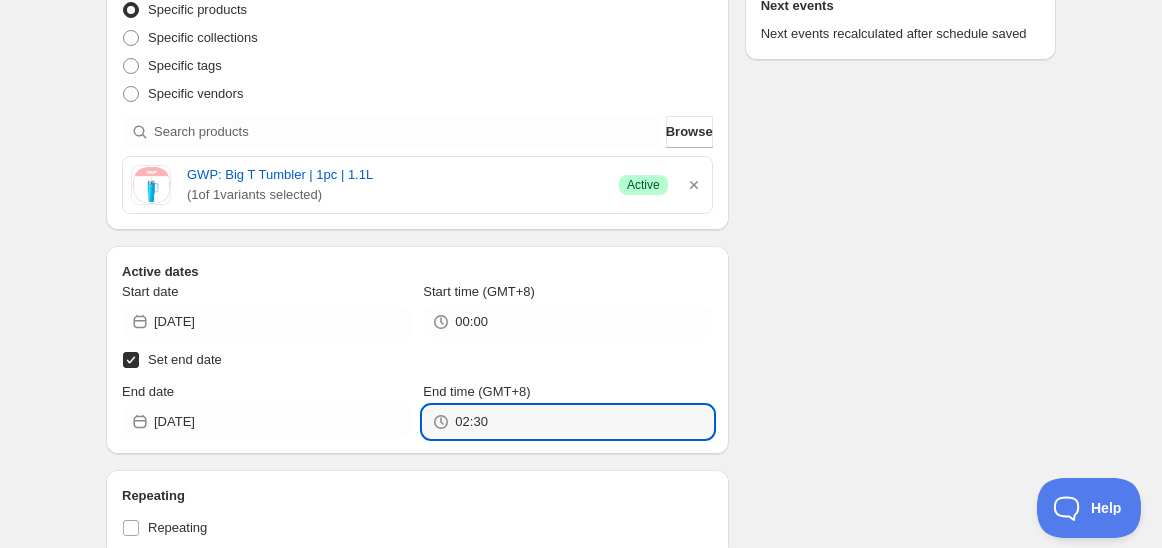 click on "End time (GMT+8)" at bounding box center [567, 392] 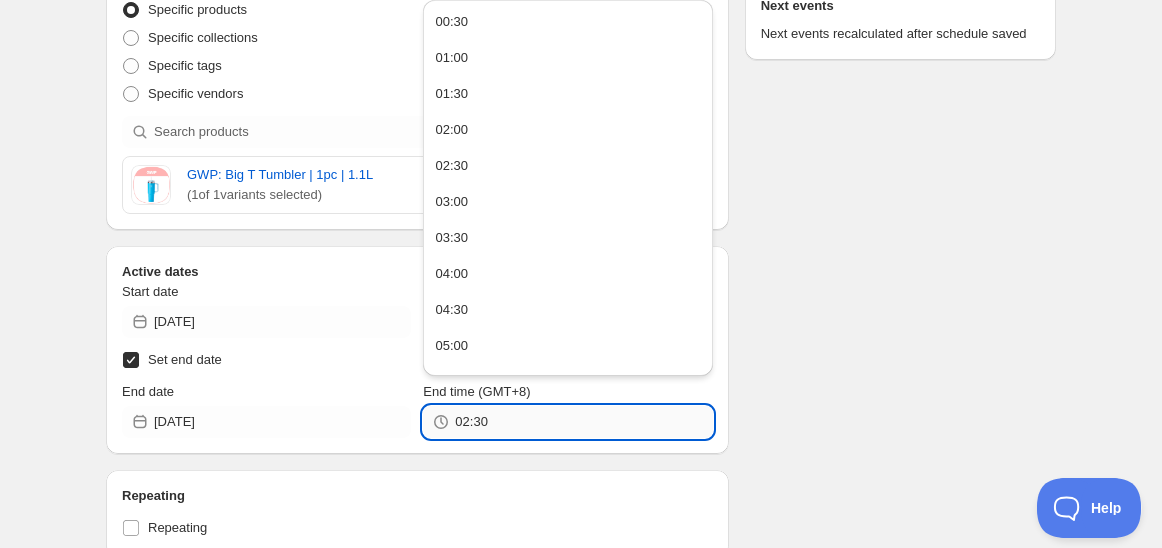 click on "02:30" at bounding box center (583, 422) 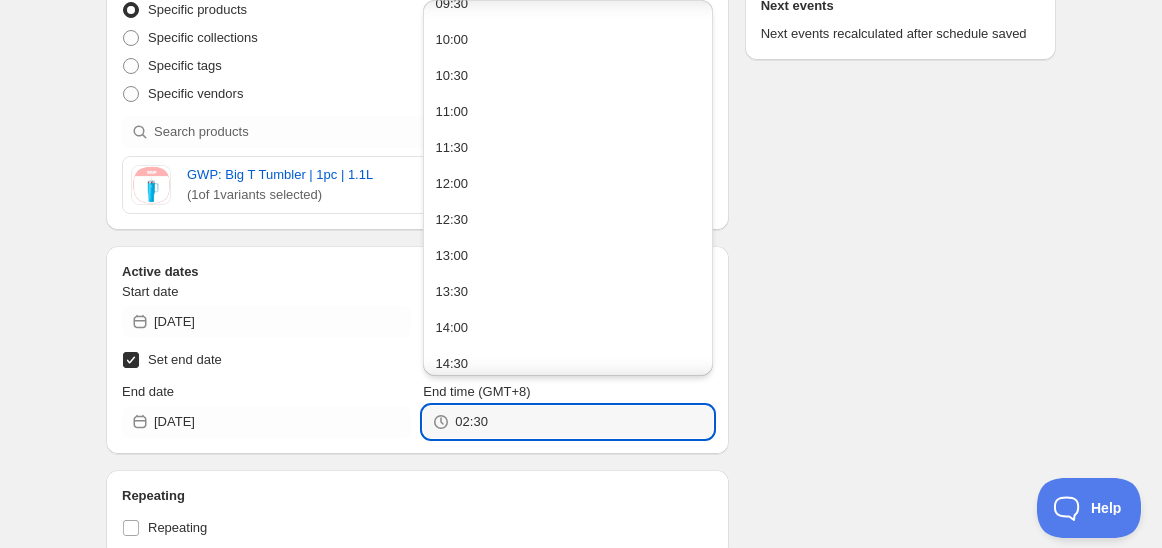 scroll, scrollTop: 1323, scrollLeft: 0, axis: vertical 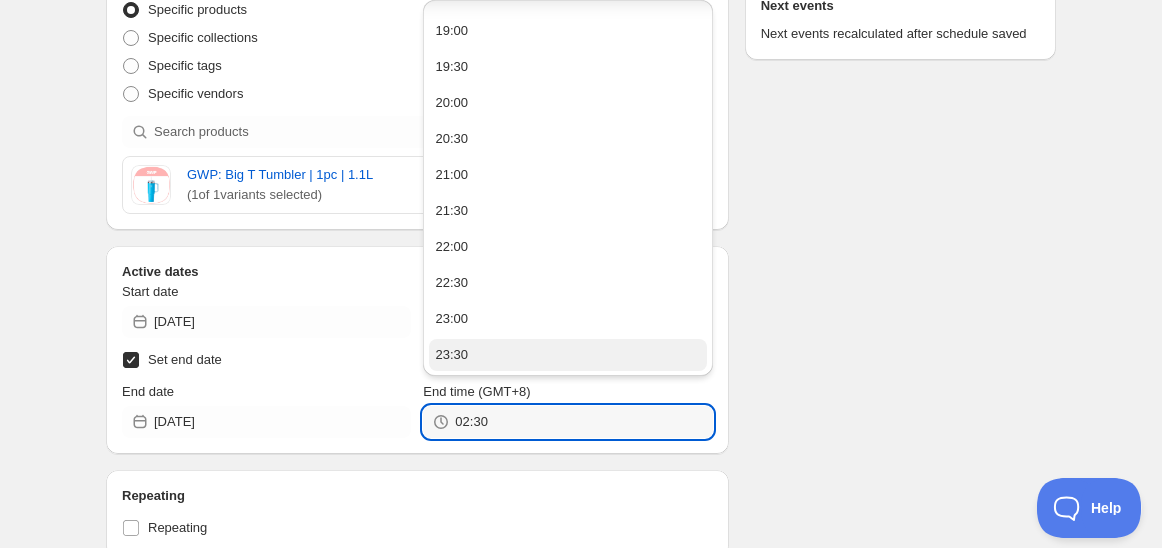 click on "23:30" at bounding box center [567, 355] 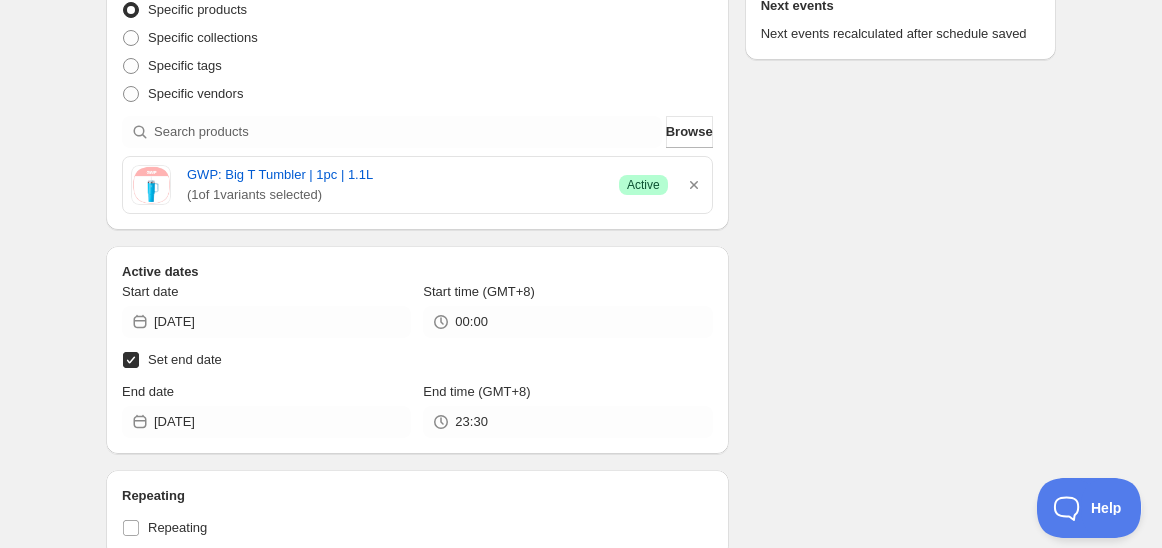 click on "Schedule name Schedule for C7T25GP [DATE] Your customers won't see this Action Action Publish product(s) Products will be published on the start date Unpublish product(s) Products will be unpublished on the start date Product selection Entity type Specific products Specific collections Specific tags Specific vendors Browse GWP: Big T Tumbler | 1pc | 1.1L ( 1  of   1  variants selected) Success Active Active dates Start date [DATE] Start time (GMT+8) 00:00 Set end date End date [DATE] End time (GMT+8) 23:30 Repeating Repeating Ok Cancel Every 1 Date range Days Weeks Months Years Days Ends Never On specific date After a number of occurances Tags Add/remove tags to products for the duration of the schedule Tag type Add tags at start of schedule, remove at end Remove tags at start of schedule, add at end Tags testing Countdown timer Show a countdown timer on the product page Open theme editor Anything else? Sales channel Add/remove products from online store sales channel Ignore products with status Type" at bounding box center (573, 497) 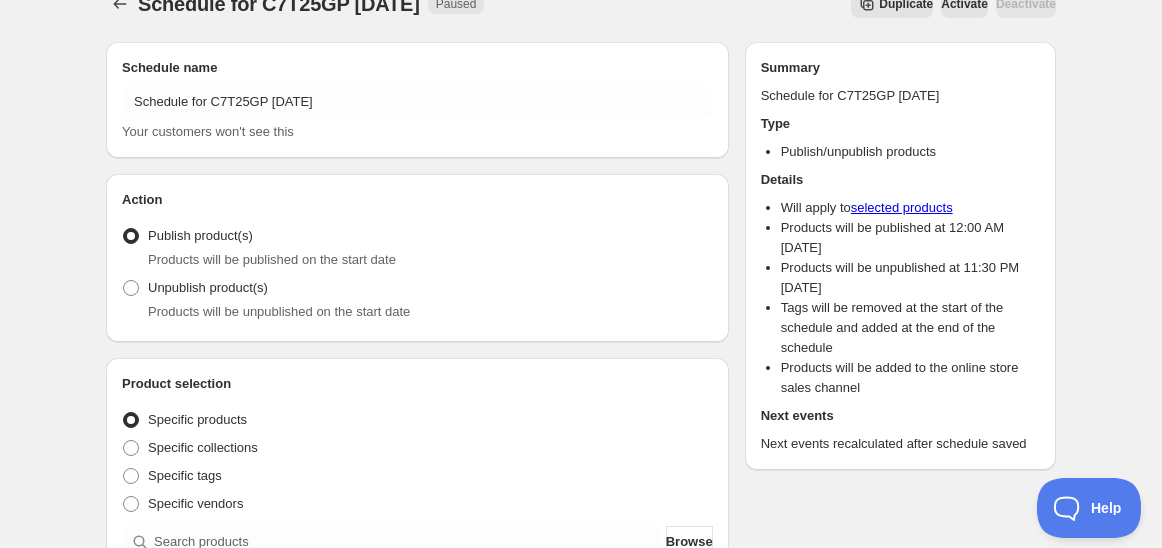 scroll, scrollTop: 0, scrollLeft: 0, axis: both 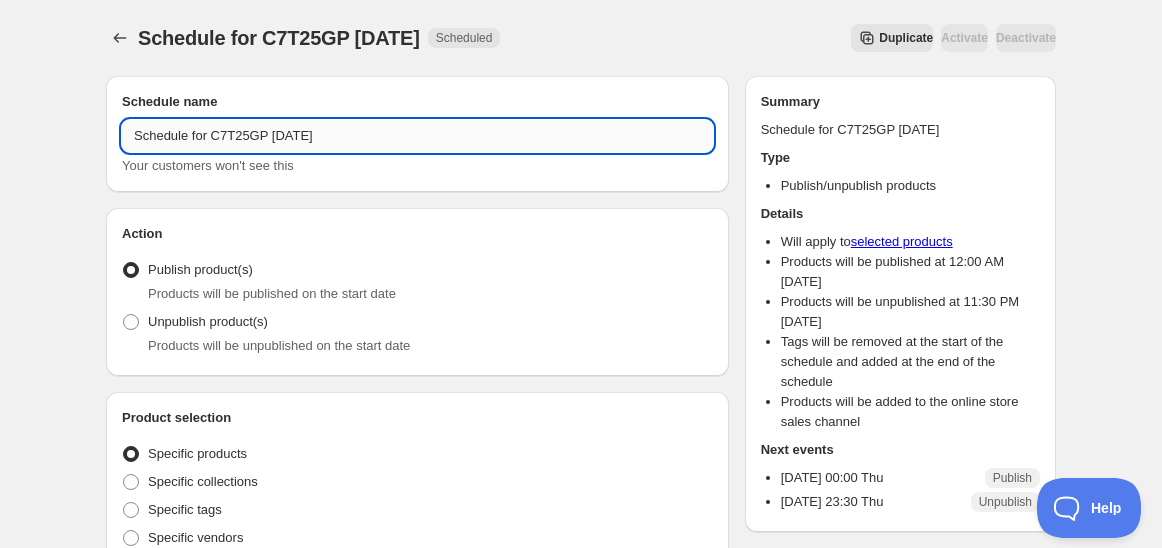 click on "Schedule for C7T25GP [DATE]" at bounding box center (417, 136) 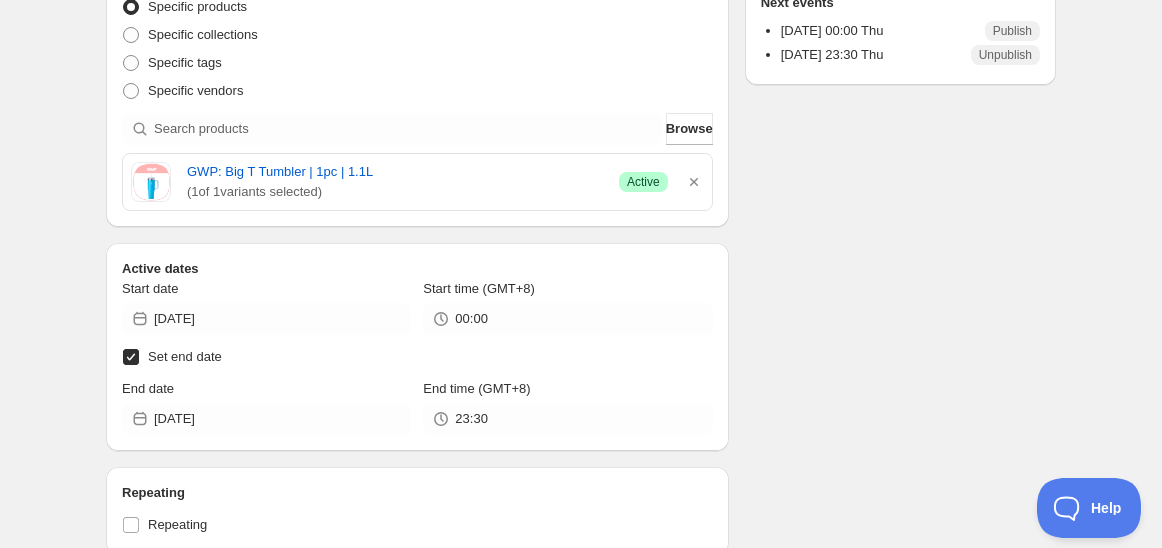 scroll, scrollTop: 666, scrollLeft: 0, axis: vertical 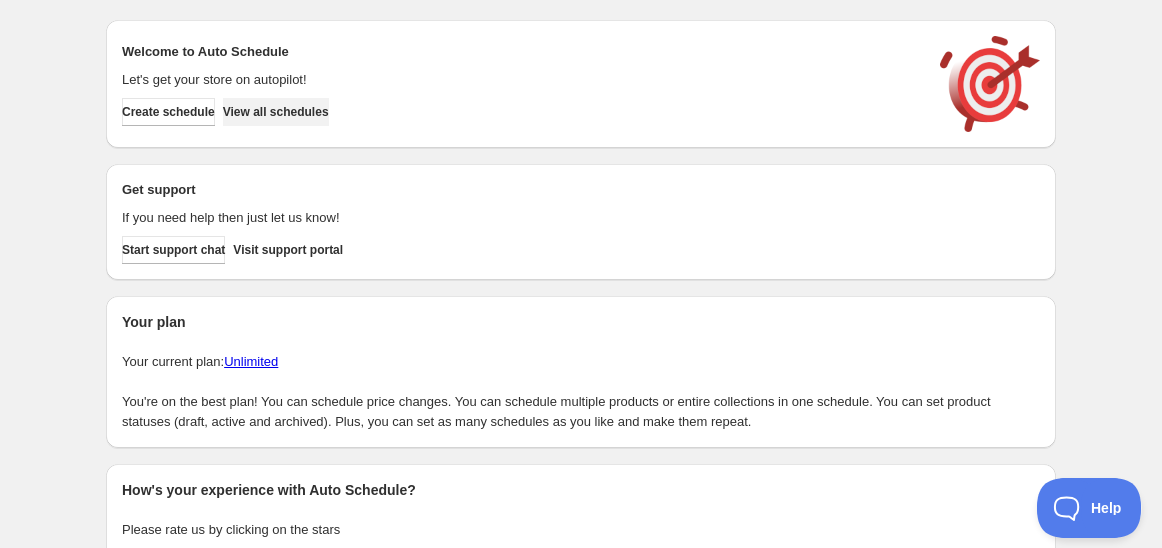 click on "View all schedules" at bounding box center (276, 112) 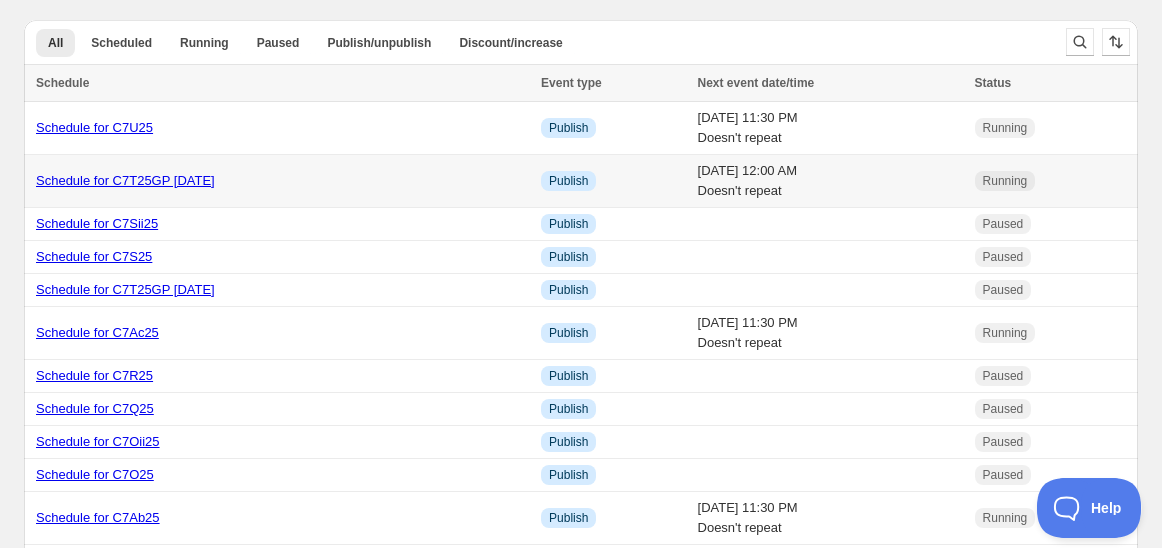 click on "Schedule for C7T25GP [DATE]" at bounding box center (125, 180) 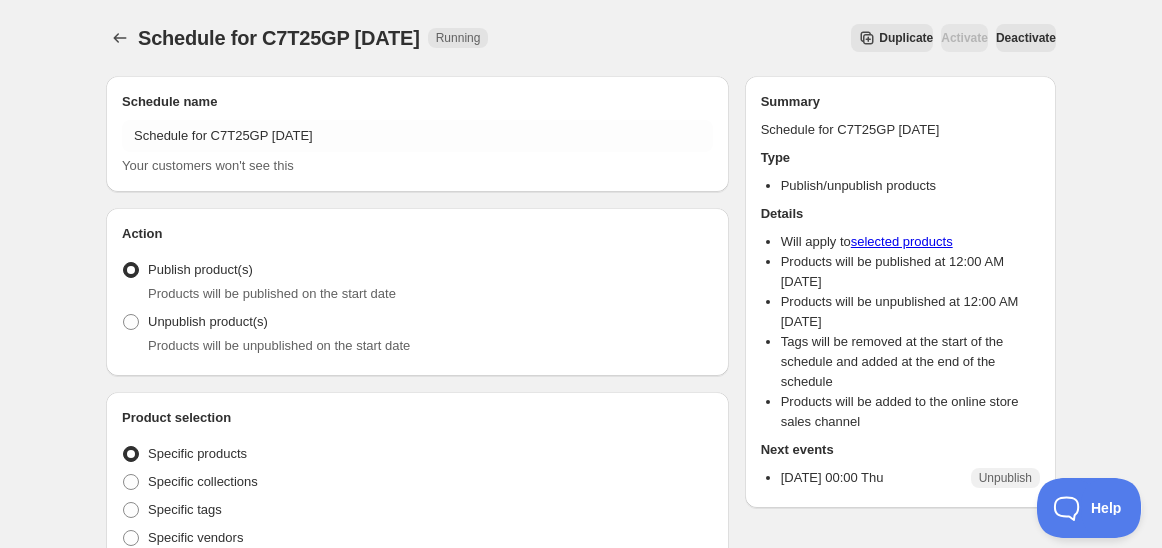 click on "Duplicate" at bounding box center (906, 38) 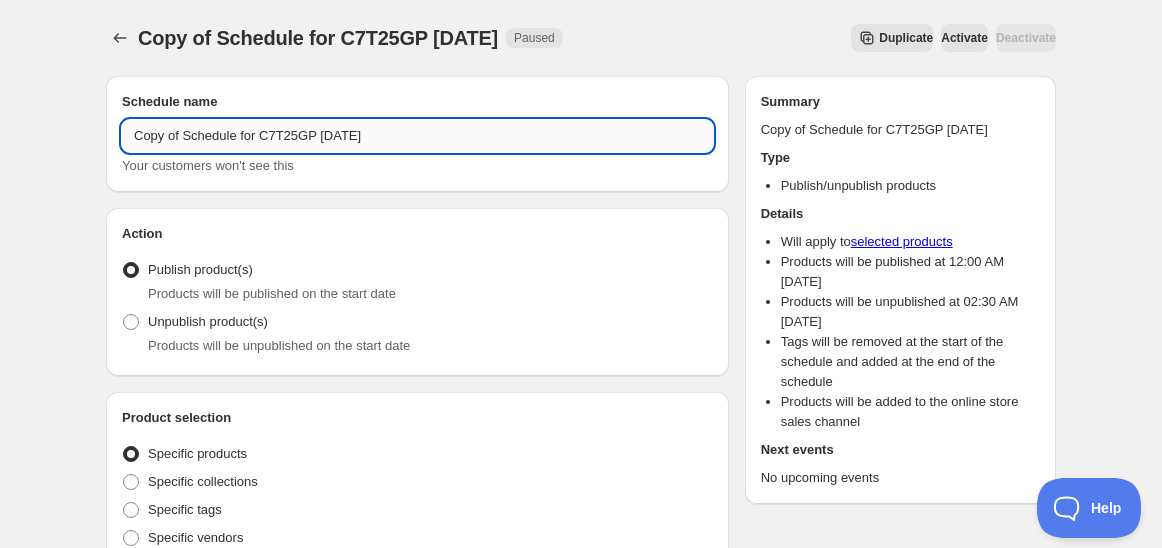paste on "Schedule for C7T25GP 31" 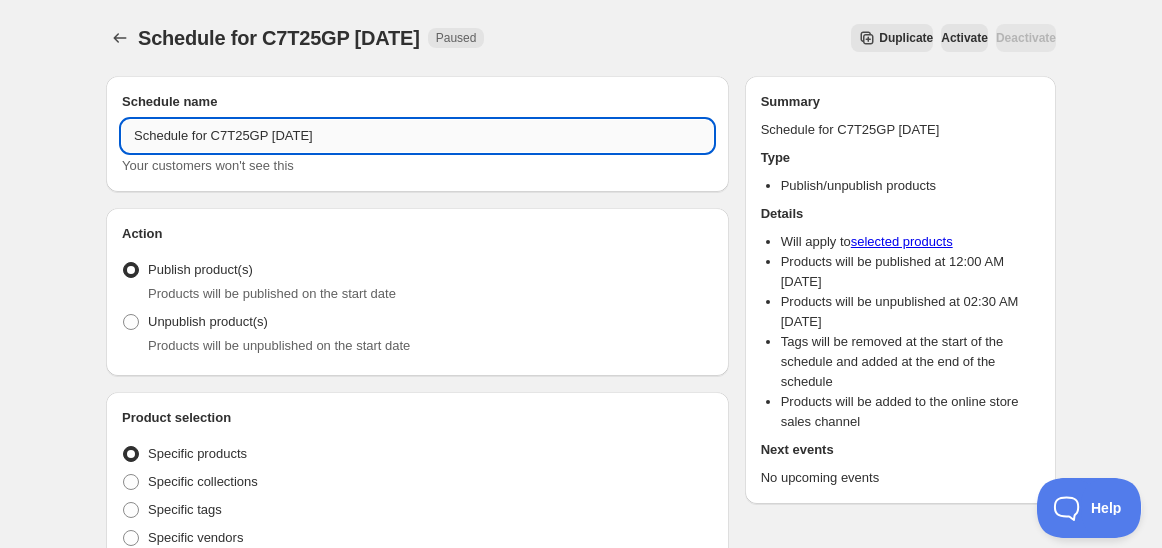 drag, startPoint x: 245, startPoint y: 140, endPoint x: 213, endPoint y: 137, distance: 32.140316 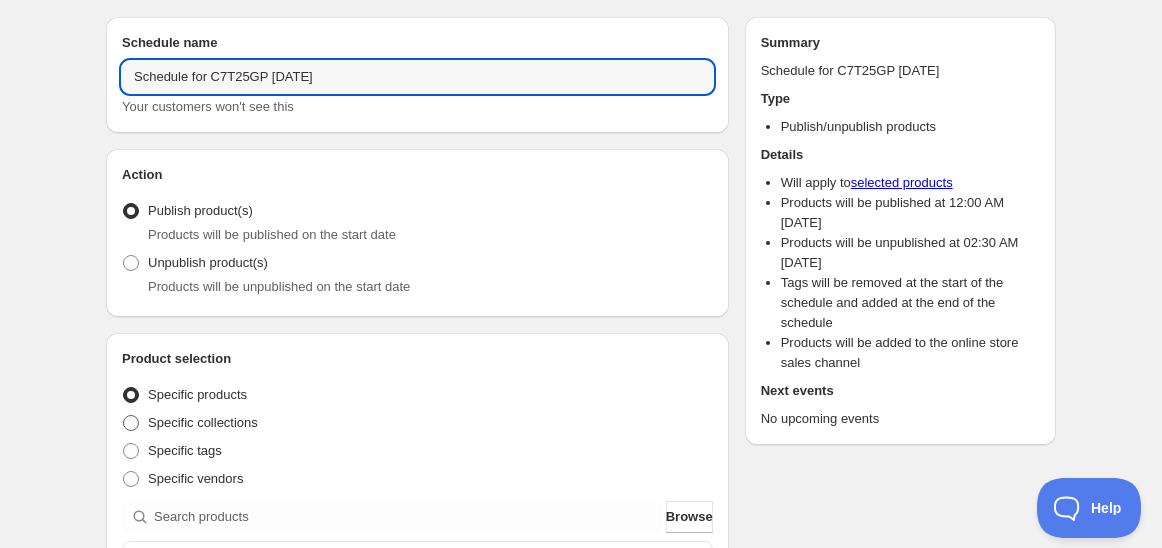 scroll, scrollTop: 222, scrollLeft: 0, axis: vertical 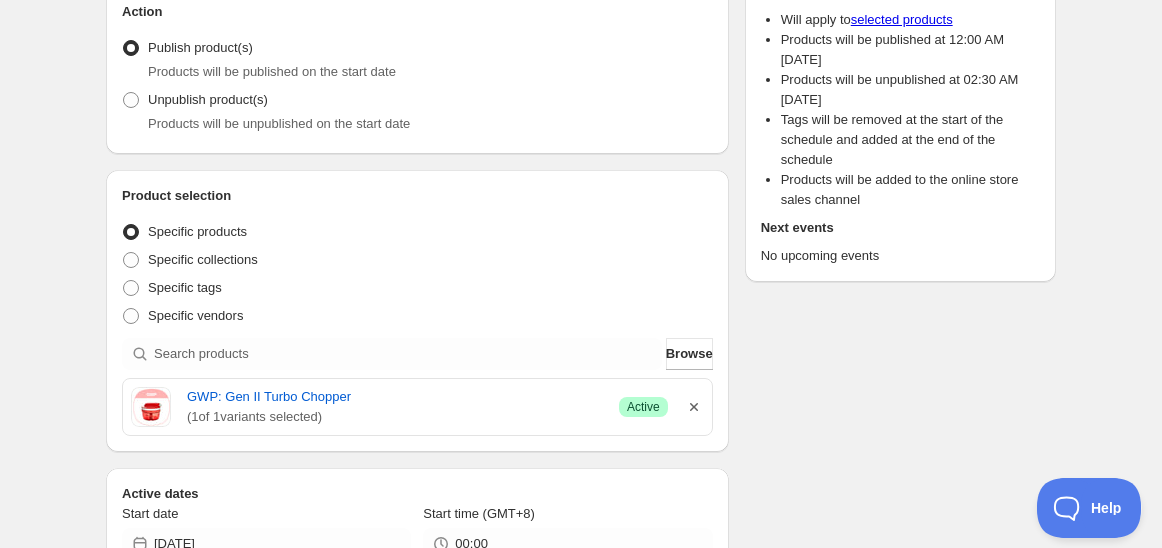 type on "Schedule for C7T25GP [DATE]" 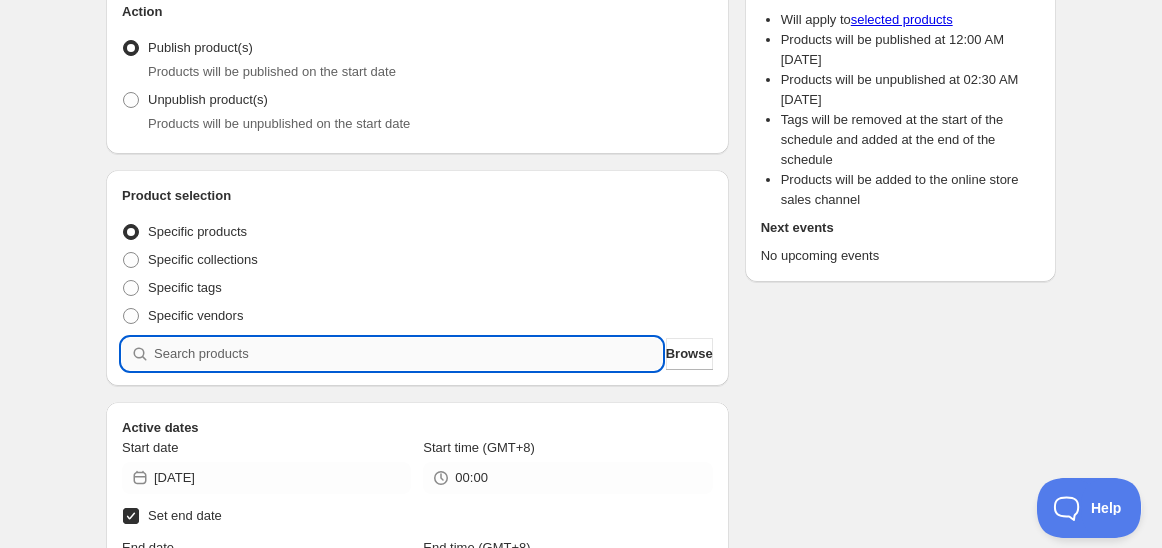 click at bounding box center [408, 354] 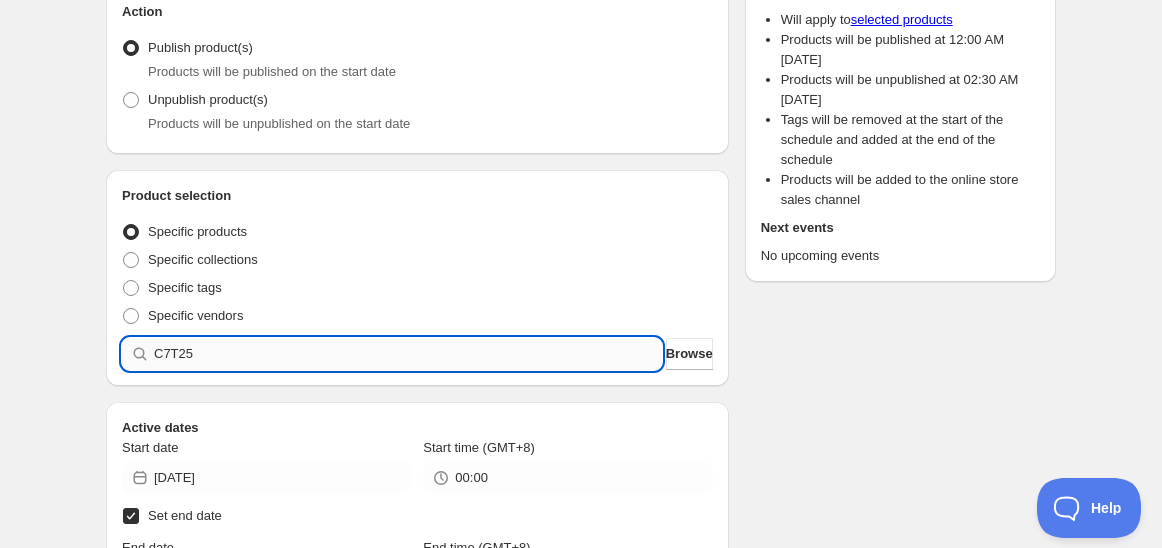 type 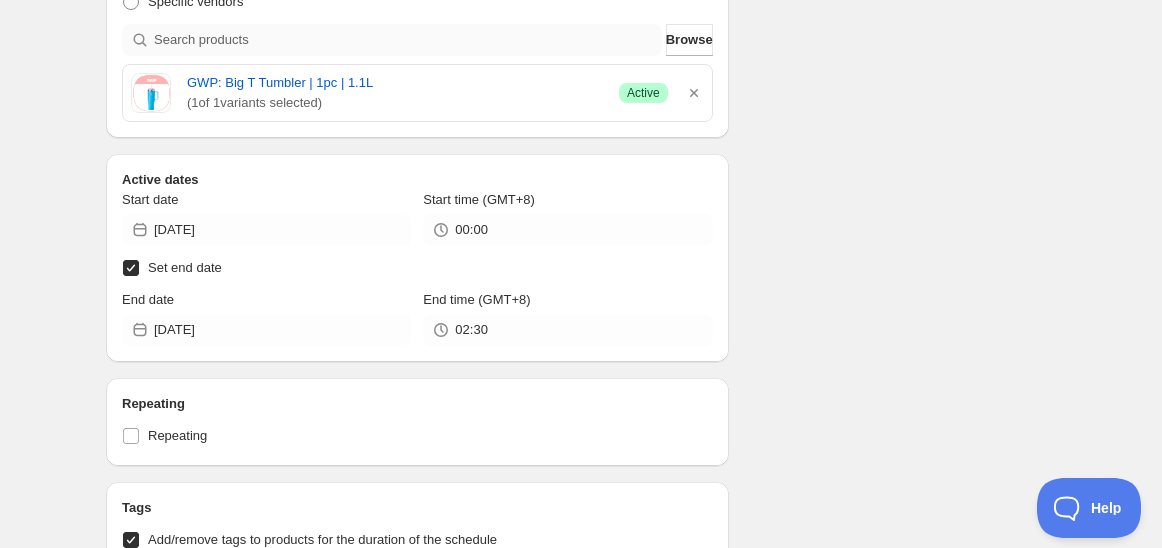 scroll, scrollTop: 555, scrollLeft: 0, axis: vertical 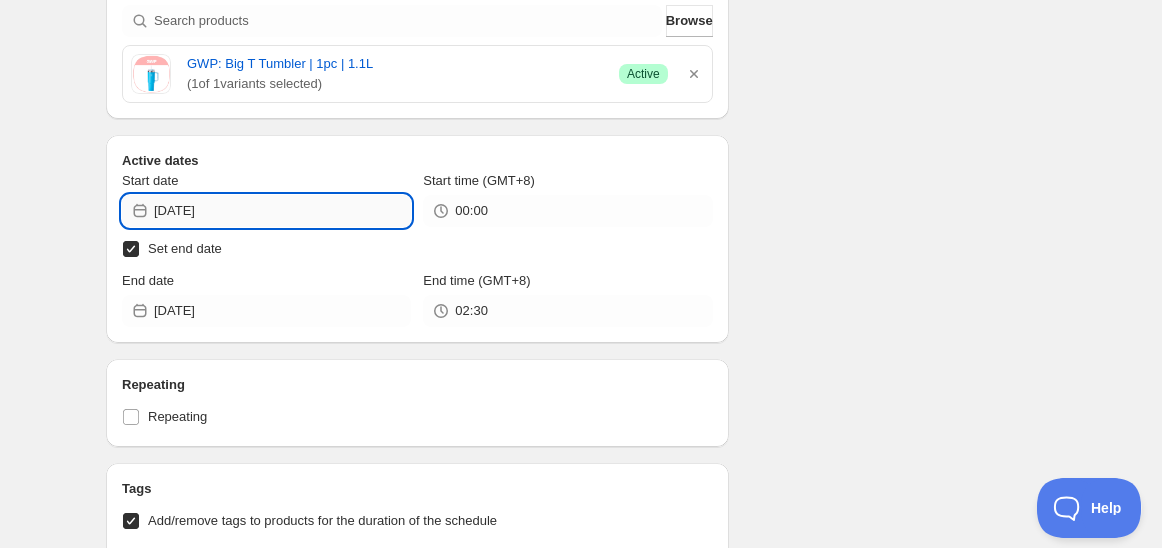 click on "[DATE]" at bounding box center [282, 211] 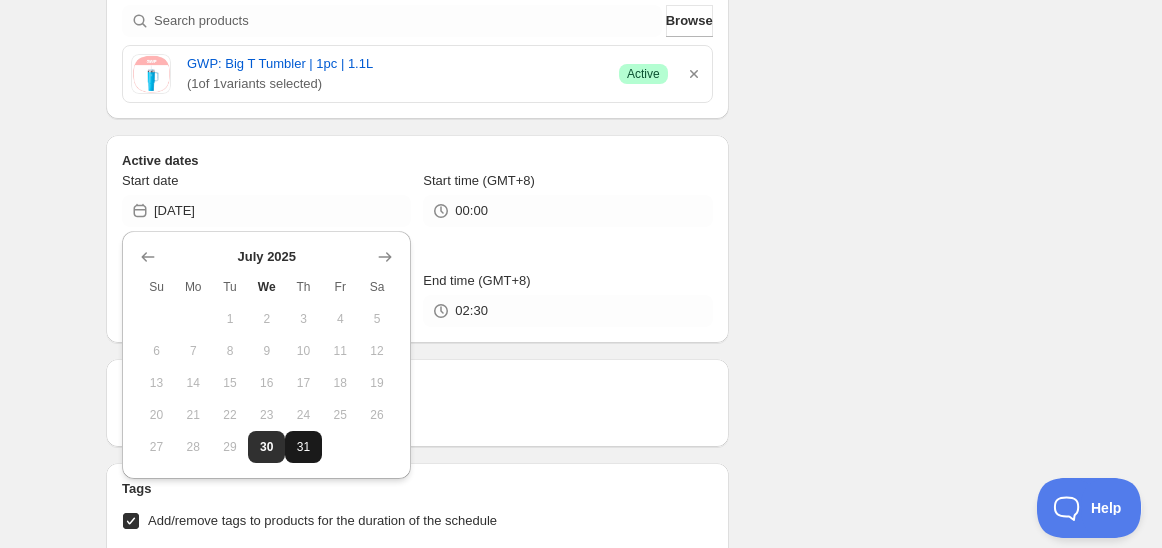 click on "31" at bounding box center [303, 447] 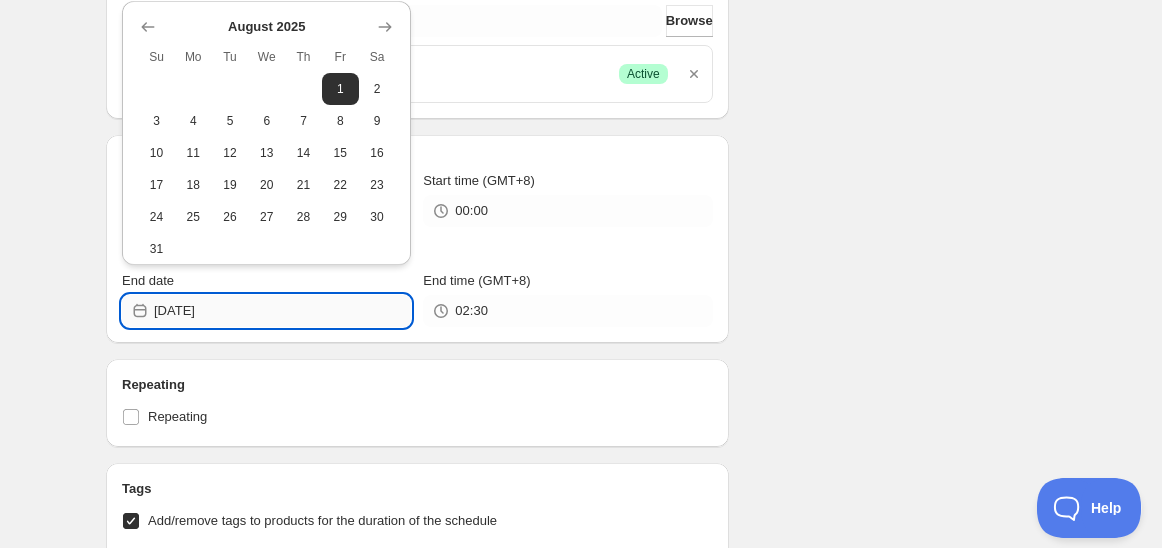 click on "[DATE]" at bounding box center [282, 311] 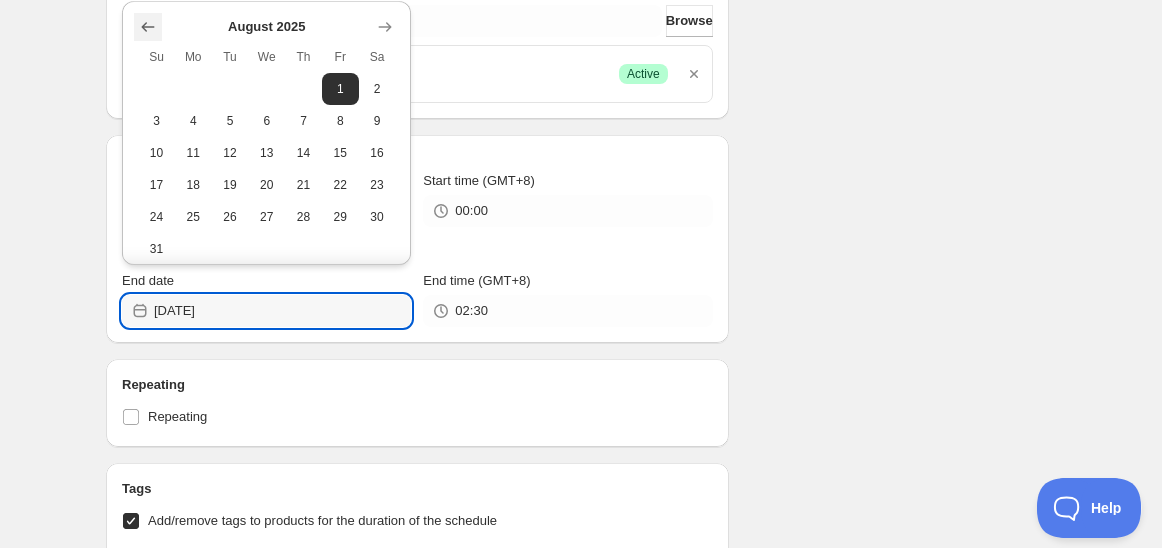 click 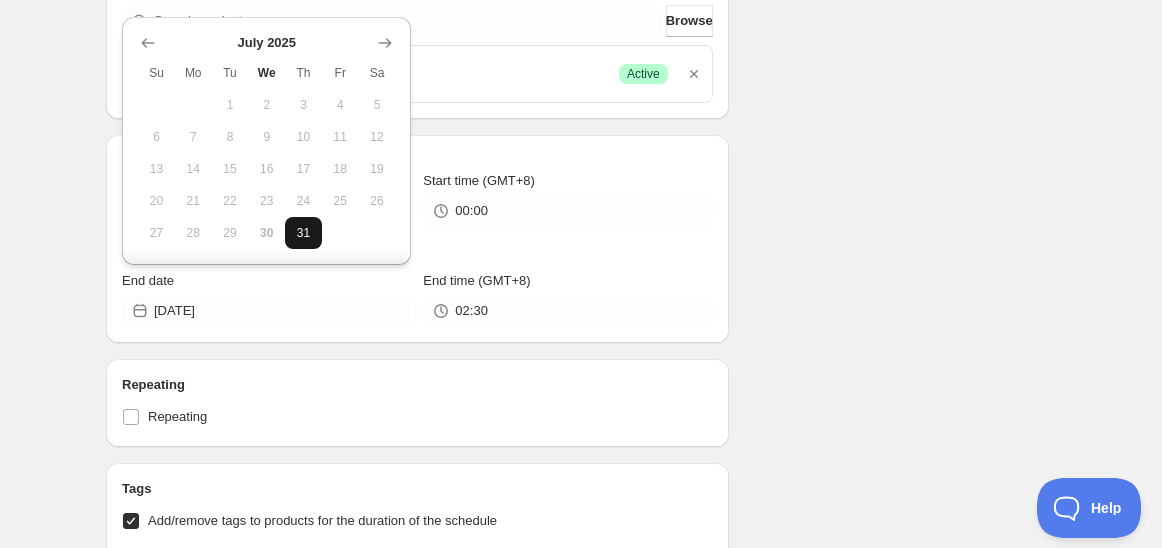 click on "31" at bounding box center (303, 233) 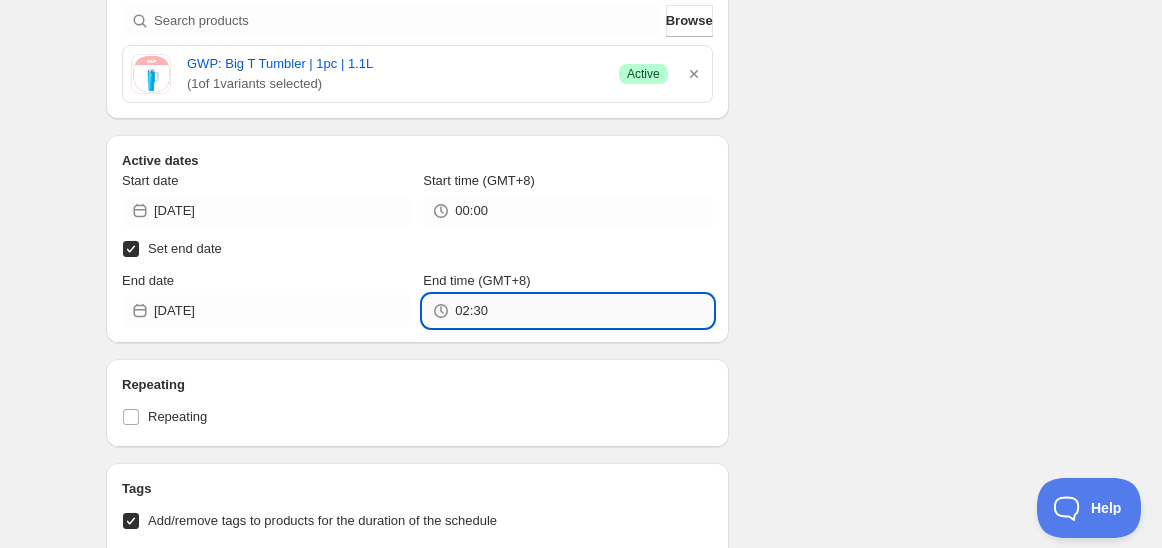 click on "02:30" at bounding box center [583, 311] 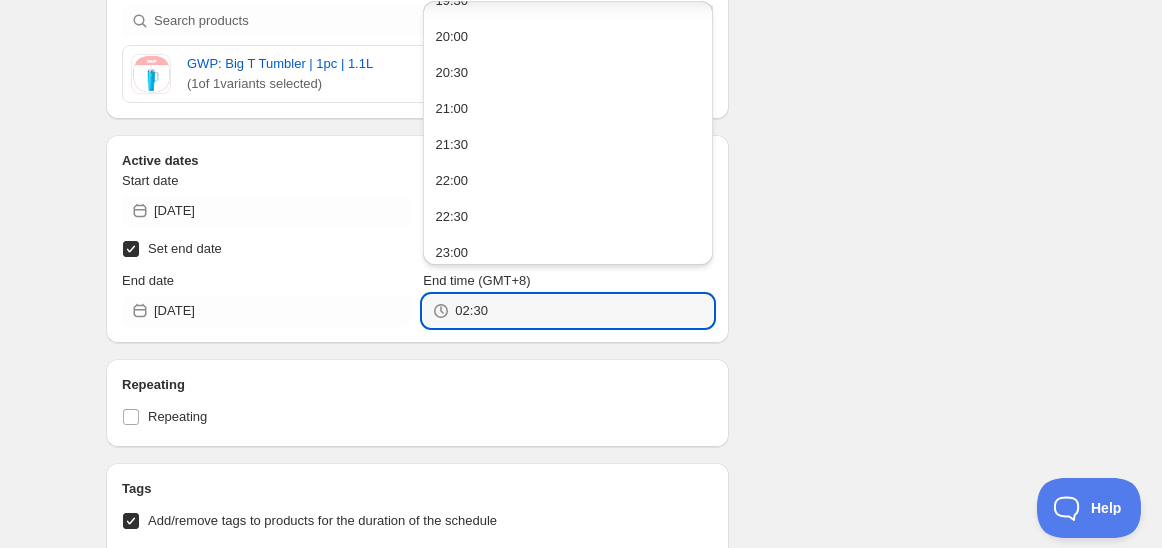 scroll, scrollTop: 1434, scrollLeft: 0, axis: vertical 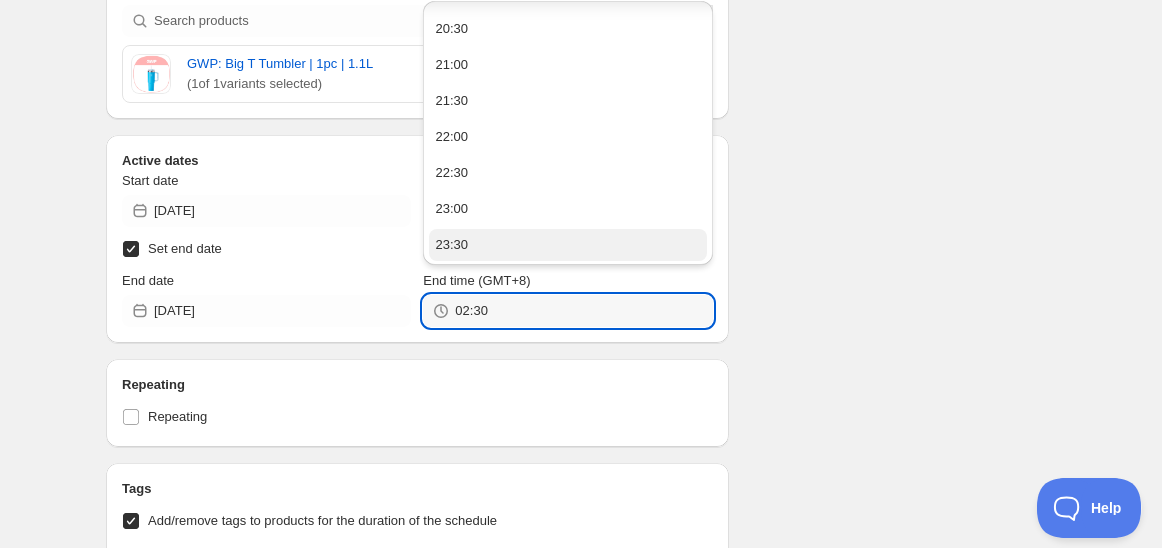 click on "23:30" at bounding box center [567, 245] 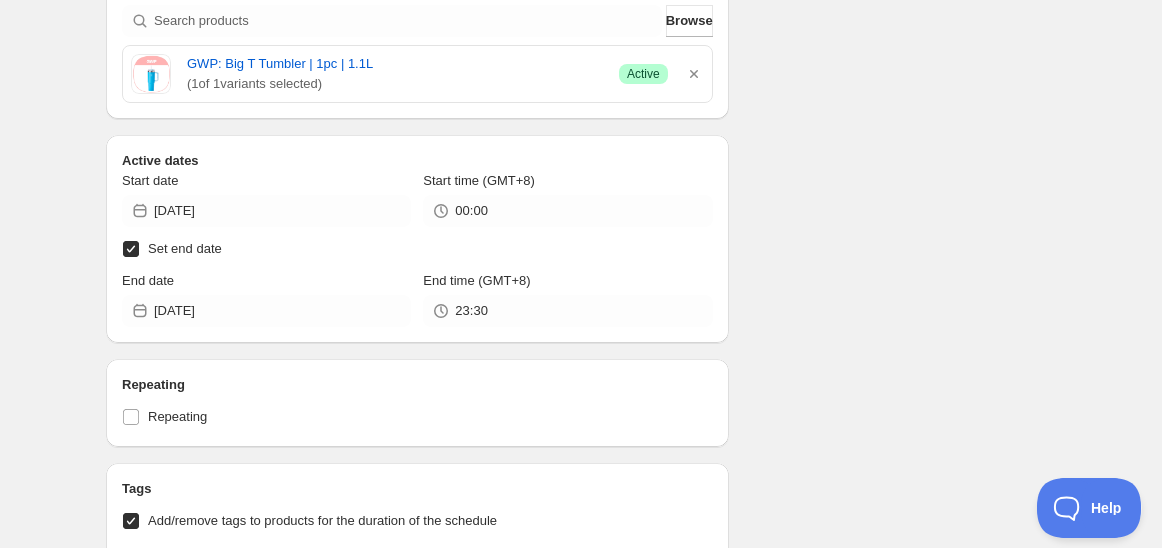 type on "23:30" 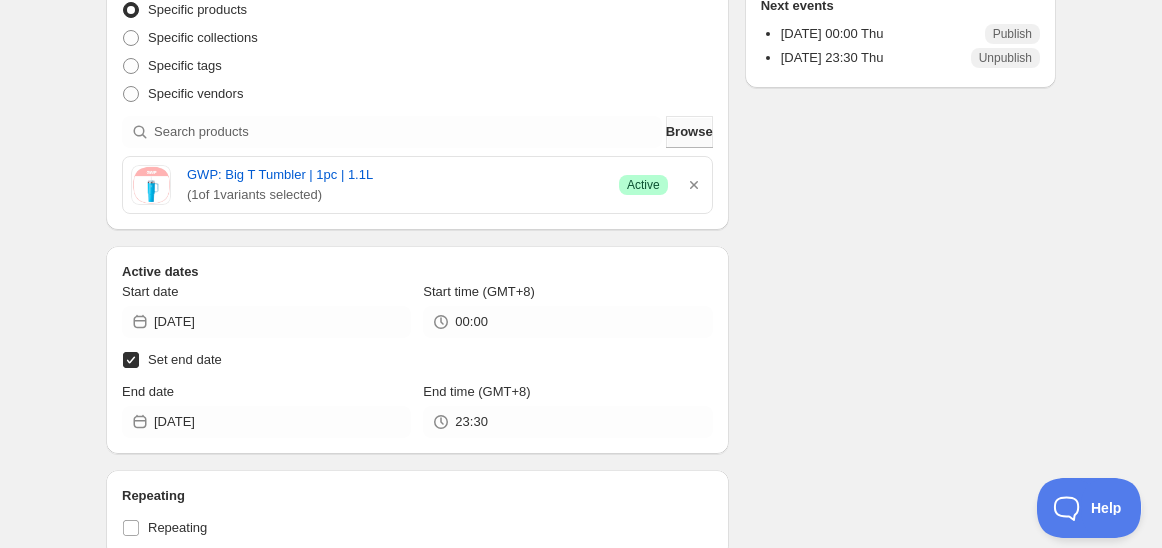 scroll, scrollTop: 555, scrollLeft: 0, axis: vertical 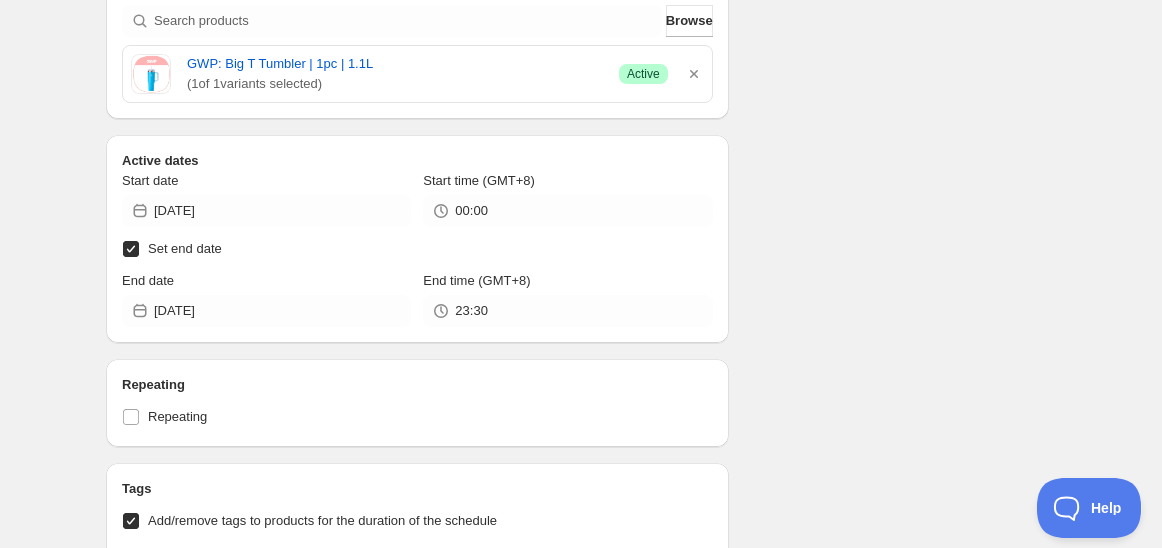 click on "Schedule name Schedule for C7T25GP [DATE] Your customers won't see this Action Action Publish product(s) Products will be published on the start date Unpublish product(s) Products will be unpublished on the start date Product selection Entity type Specific products Specific collections Specific tags Specific vendors Browse GWP: Big T Tumbler | 1pc | 1.1L ( 1  of   1  variants selected) Success Active Active dates Start date [DATE] Start time (GMT+8) 00:00 Set end date End date [DATE] End time (GMT+8) 23:30 Repeating Repeating Ok Cancel Every 1 Date range Days Weeks Months Years Days Ends Never On specific date After a number of occurances Tags Add/remove tags to products for the duration of the schedule Tag type Add tags at start of schedule, remove at end Remove tags at start of schedule, add at end Tags testing Countdown timer Show a countdown timer on the product page Open theme editor Anything else? Sales channel Add/remove products from online store sales channel Ignore products with status Type" at bounding box center (573, 386) 